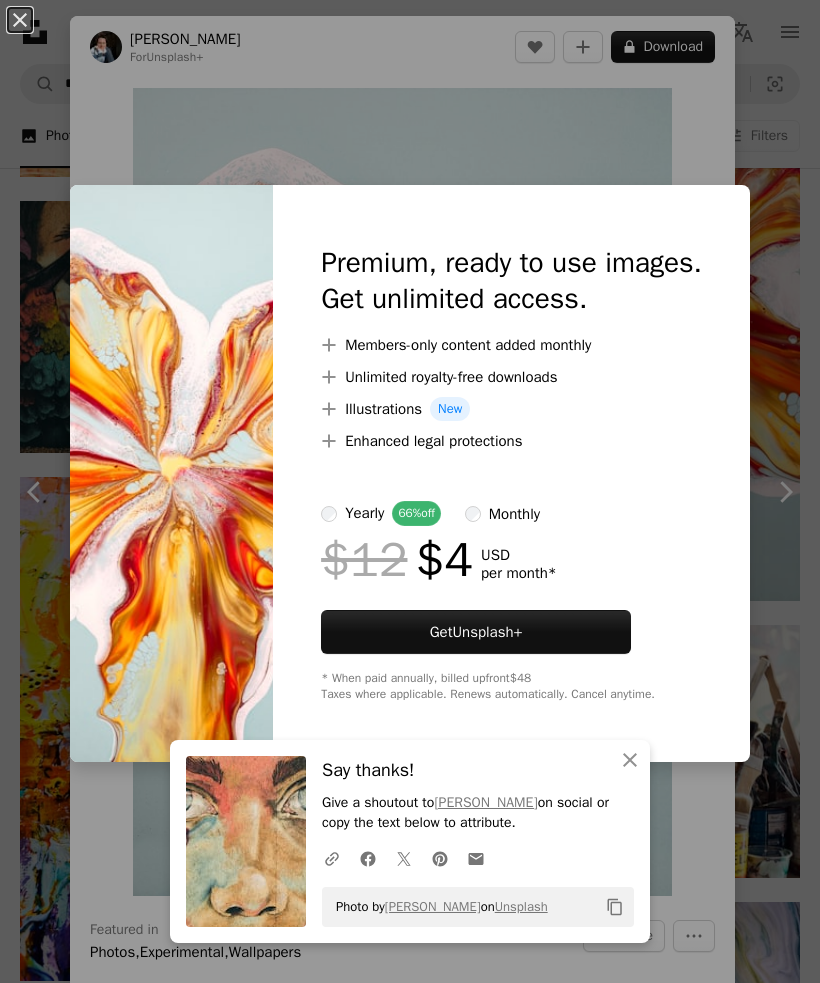 scroll, scrollTop: 3825, scrollLeft: 0, axis: vertical 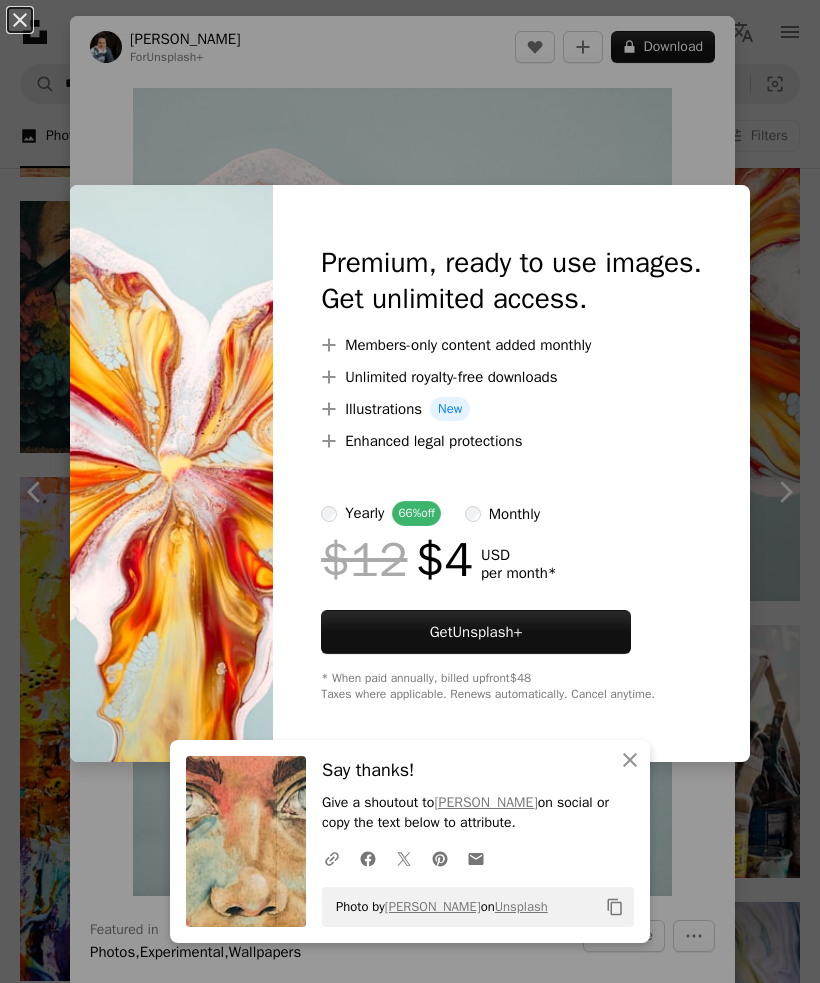 click on "An X shape An X shape Close Say thanks! Give a shoutout to  [PERSON_NAME]  on social or copy the text below to attribute. A URL sharing icon (chains) Facebook icon X (formerly Twitter) icon Pinterest icon An envelope Photo by  [PERSON_NAME]  on  Unsplash
Copy content Premium, ready to use images. Get unlimited access. A plus sign Members-only content added monthly A plus sign Unlimited royalty-free downloads A plus sign Illustrations  New A plus sign Enhanced legal protections yearly 66%  off monthly $12   $4 USD per month * Get  Unsplash+ * When paid annually, billed upfront  $48 Taxes where applicable. Renews automatically. Cancel anytime." at bounding box center (410, 491) 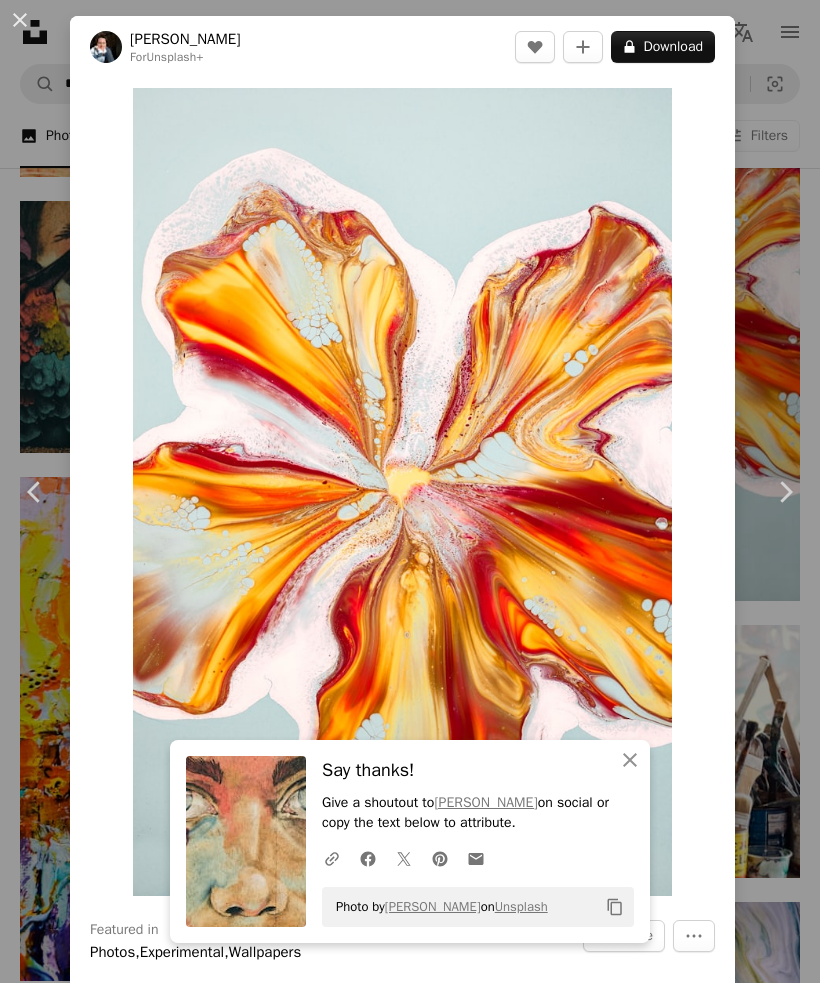 click on "An X shape Chevron left Chevron right An X shape Close Say thanks! Give a shoutout to  [PERSON_NAME]  on social or copy the text below to attribute. A URL sharing icon (chains) Facebook icon X (formerly Twitter) icon Pinterest icon An envelope Photo by  [PERSON_NAME]  on  Unsplash
Copy content [PERSON_NAME] For  Unsplash+ A heart A plus sign A lock Download Zoom in Featured in Photos ,  Experimental ,  Wallpapers A forward-right arrow Share More Actions Calendar outlined Published on  [DATE] Safety Licensed under the  Unsplash+ License wallpaper flower texture art painting pattern screensaver wallpapers backgrounds paintings liquid experimental abstraction screen saver pour Backgrounds From this series Chevron right Plus sign for Unsplash+ Plus sign for Unsplash+ Plus sign for Unsplash+ Plus sign for Unsplash+ Plus sign for Unsplash+ Plus sign for Unsplash+ Plus sign for Unsplash+ Plus sign for Unsplash+ Plus sign for Unsplash+ Plus sign for Unsplash+ Related images Plus sign for Unsplash+" at bounding box center (410, 491) 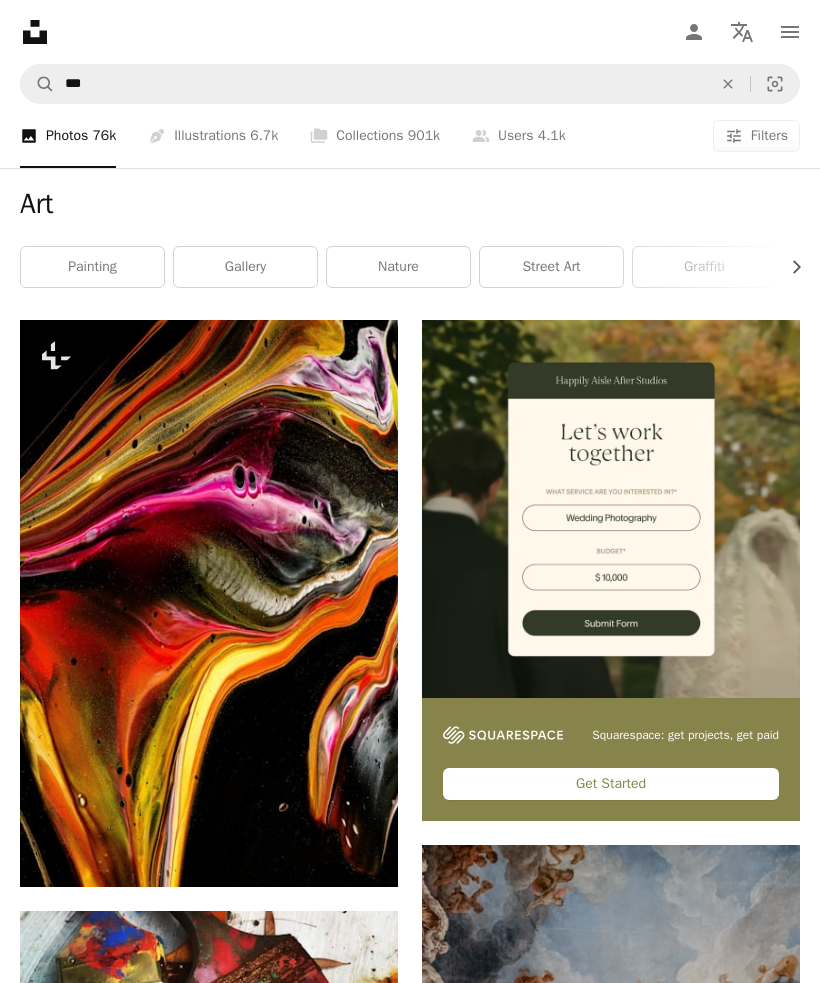scroll, scrollTop: 0, scrollLeft: 0, axis: both 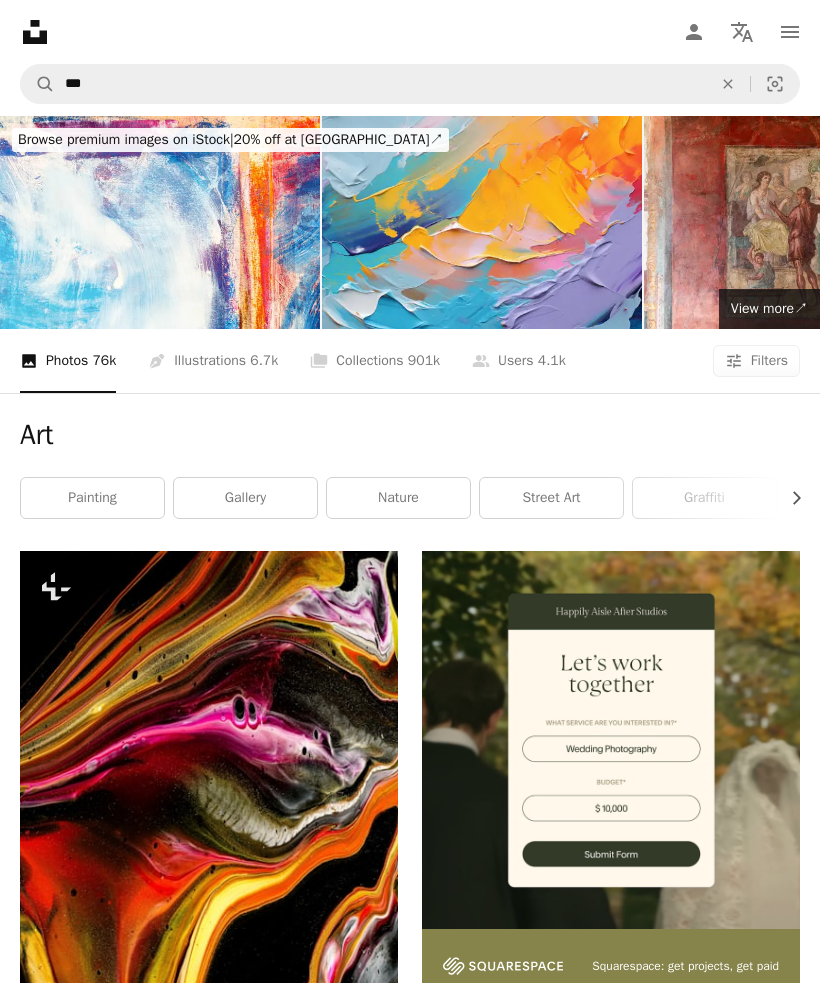 click on "nature" at bounding box center (398, 498) 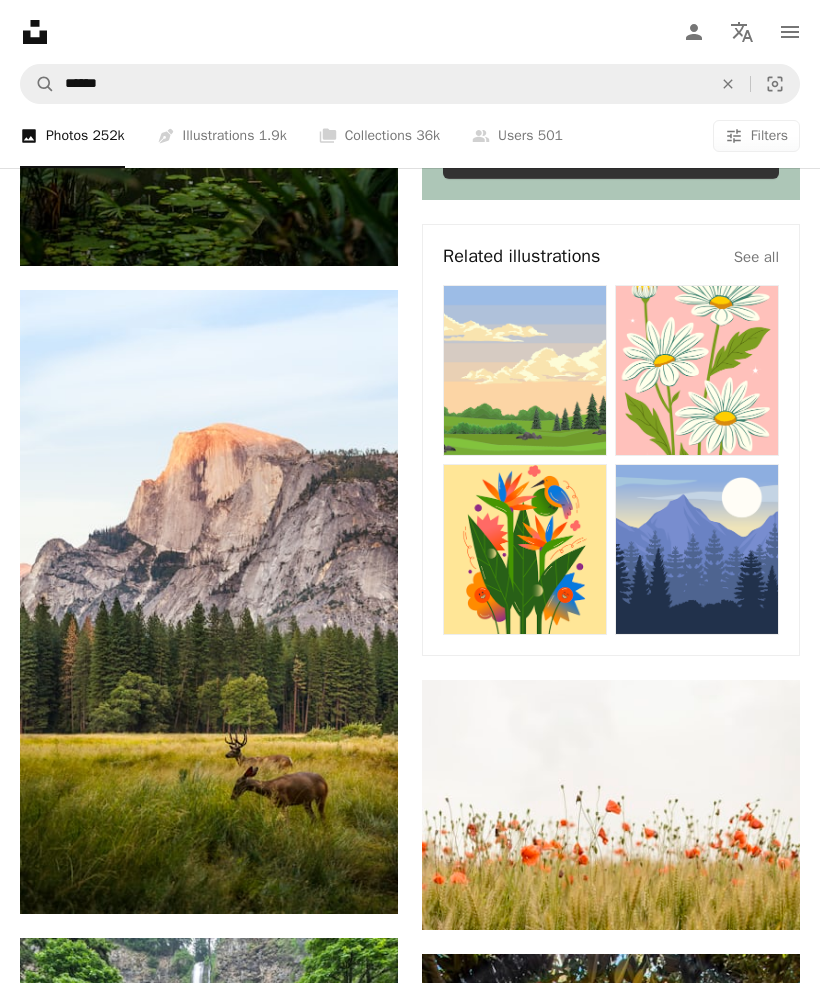 scroll, scrollTop: 856, scrollLeft: 0, axis: vertical 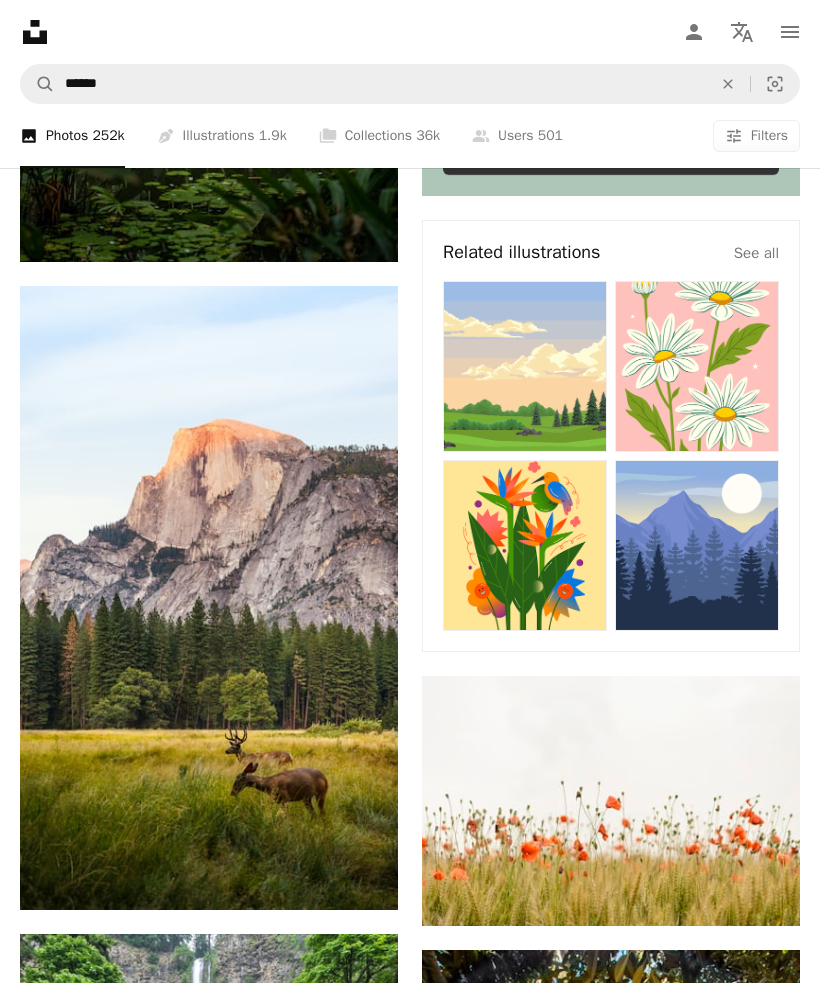 click on "See all" at bounding box center [756, 253] 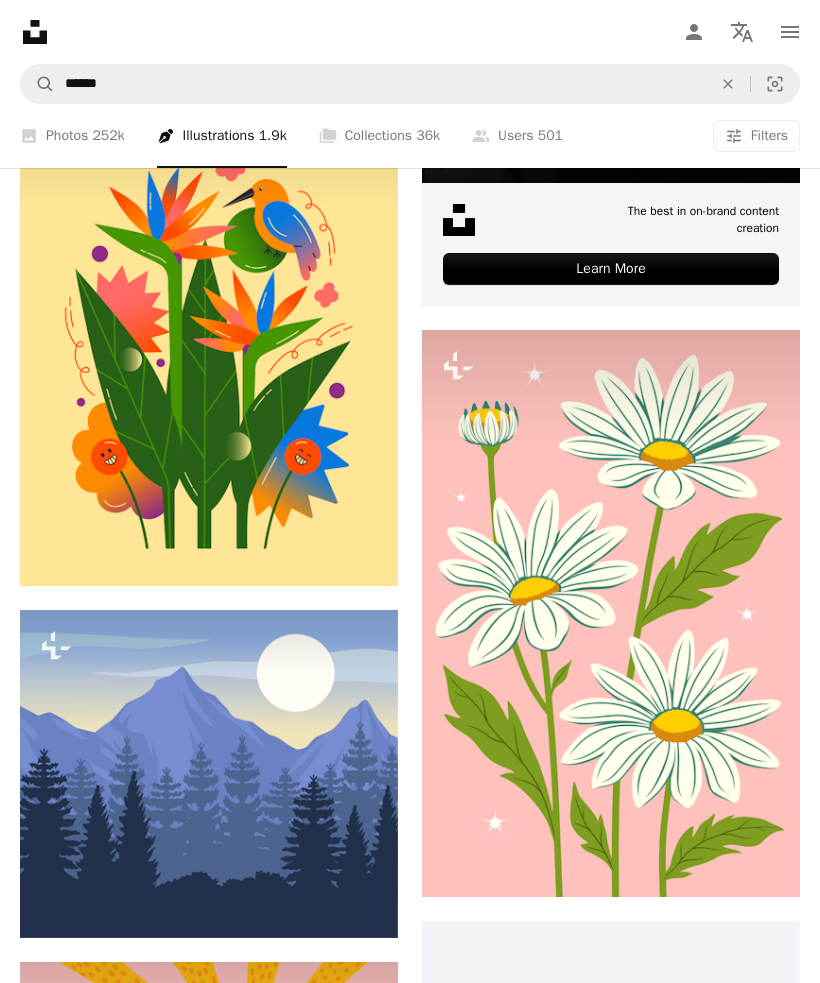 scroll, scrollTop: 747, scrollLeft: 0, axis: vertical 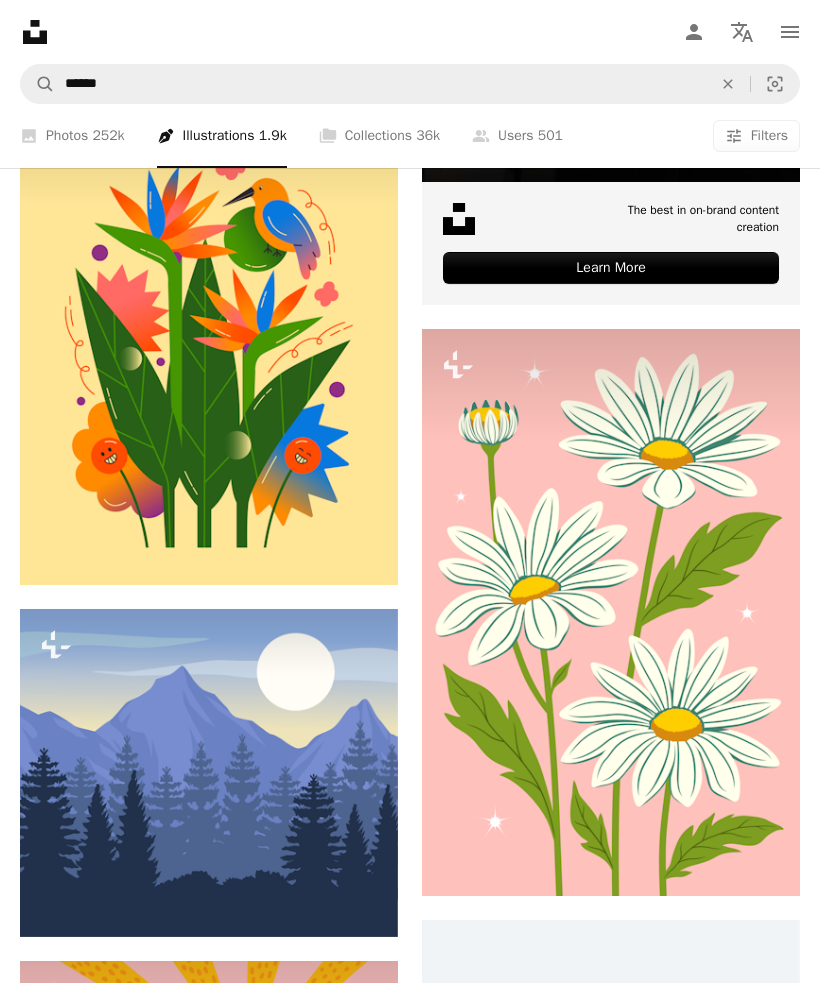 click at bounding box center (611, 612) 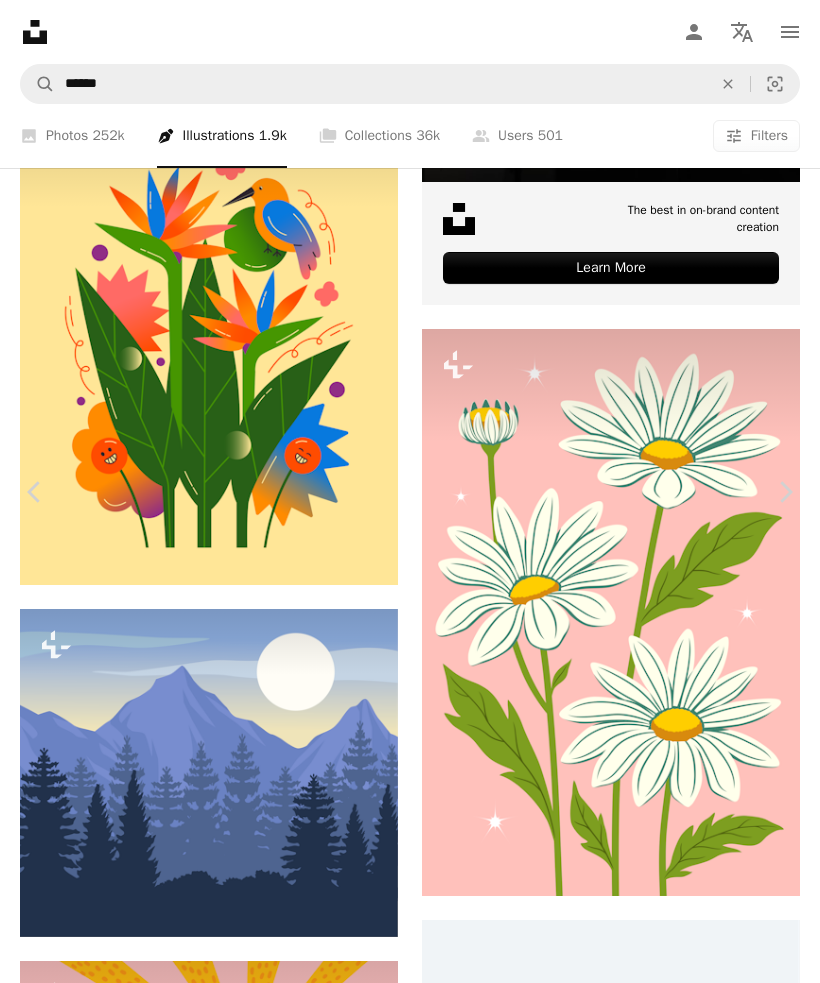 click on "An X shape Chevron left Chevron right [PERSON_NAME] For  Unsplash+ A heart A plus sign A lock Download Zoom in Featured in Illustrations A forward-right arrow Share More Actions A Daisy won't ever let you sad Calendar outlined Published on  [DATE] Safety Licensed under the  Unsplash+ License flower art animals illustration drawing floral daisy vector flora botanical illustrations daisy flower daisies flat design vector art floral art vector illustration botanical art Free pictures Related images Plus sign for Unsplash+ A heart A plus sign [PERSON_NAME] For  Unsplash+ A lock Download Plus sign for Unsplash+ A heart A plus sign Tri wiranto For  Unsplash+ A lock Download Plus sign for Unsplash+ A heart A plus sign [PERSON_NAME] Alyafizi For  Unsplash+ A lock Download Plus sign for Unsplash+ A heart A plus sign Hartono Creative Studio For  Unsplash+ A lock Download Plus sign for Unsplash+ A heart A plus sign [PERSON_NAME] For  Unsplash+ A lock Download Plus sign for Unsplash+ A heart A plus sign" at bounding box center [410, 5590] 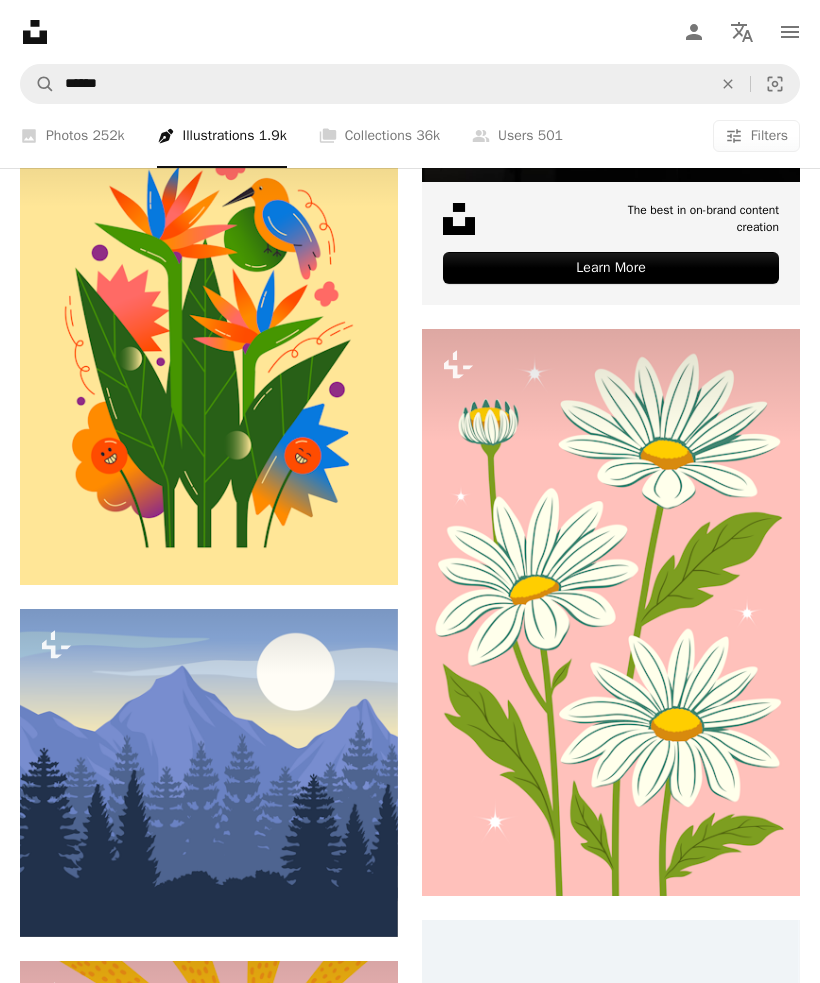 click at bounding box center [209, 349] 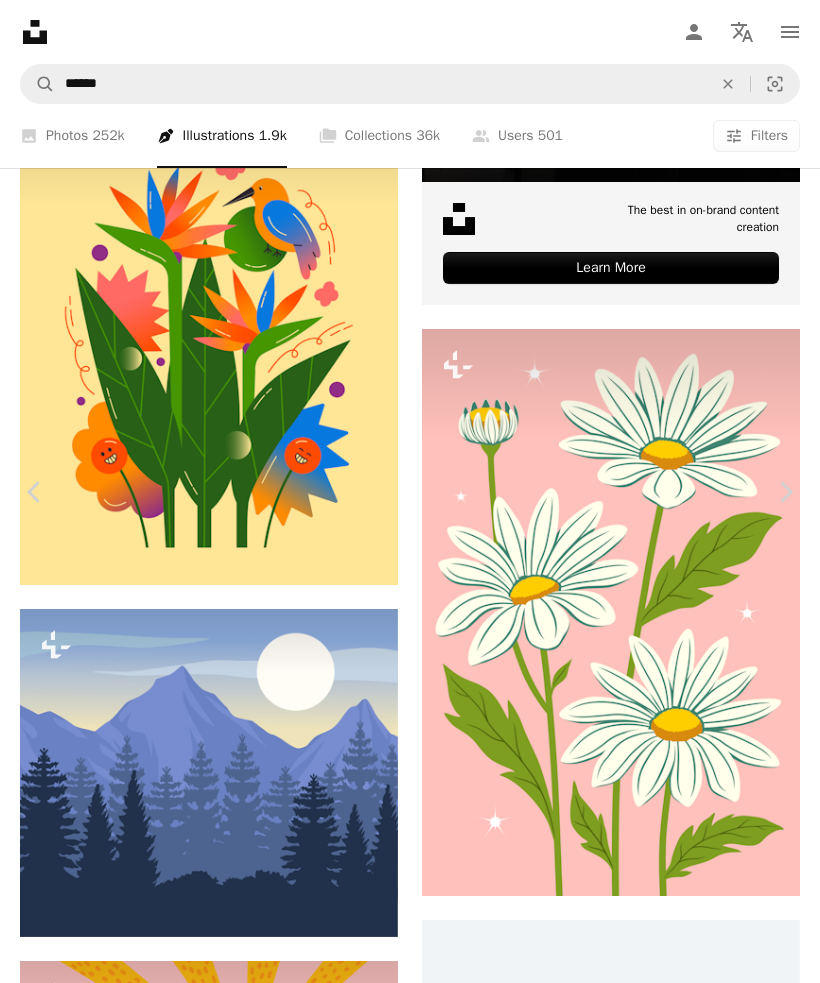 click on "Chevron right" at bounding box center (785, 492) 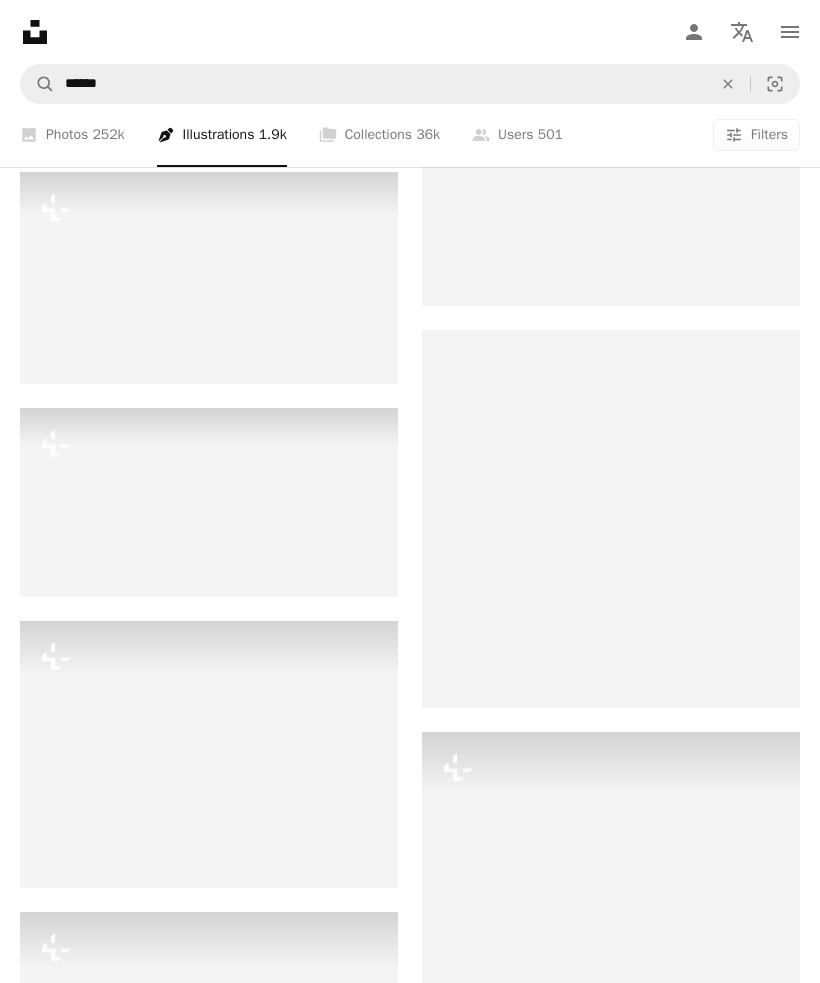 scroll, scrollTop: 2048, scrollLeft: 0, axis: vertical 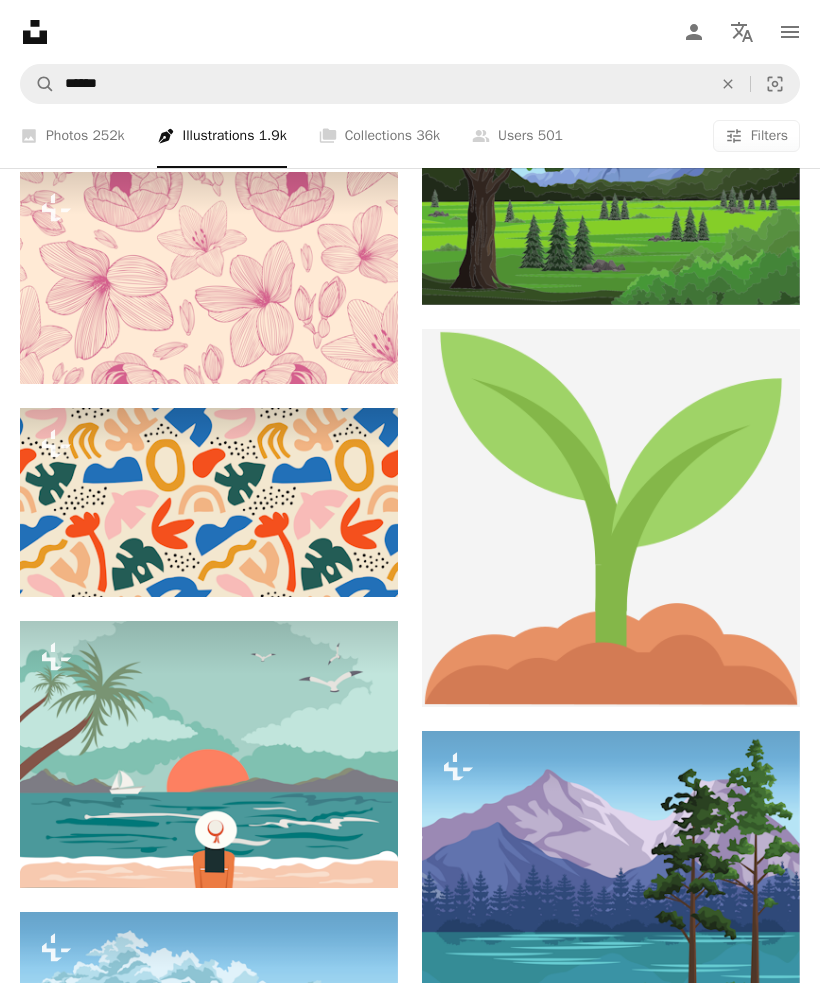 click on "A lock Download" at bounding box center (327, 561) 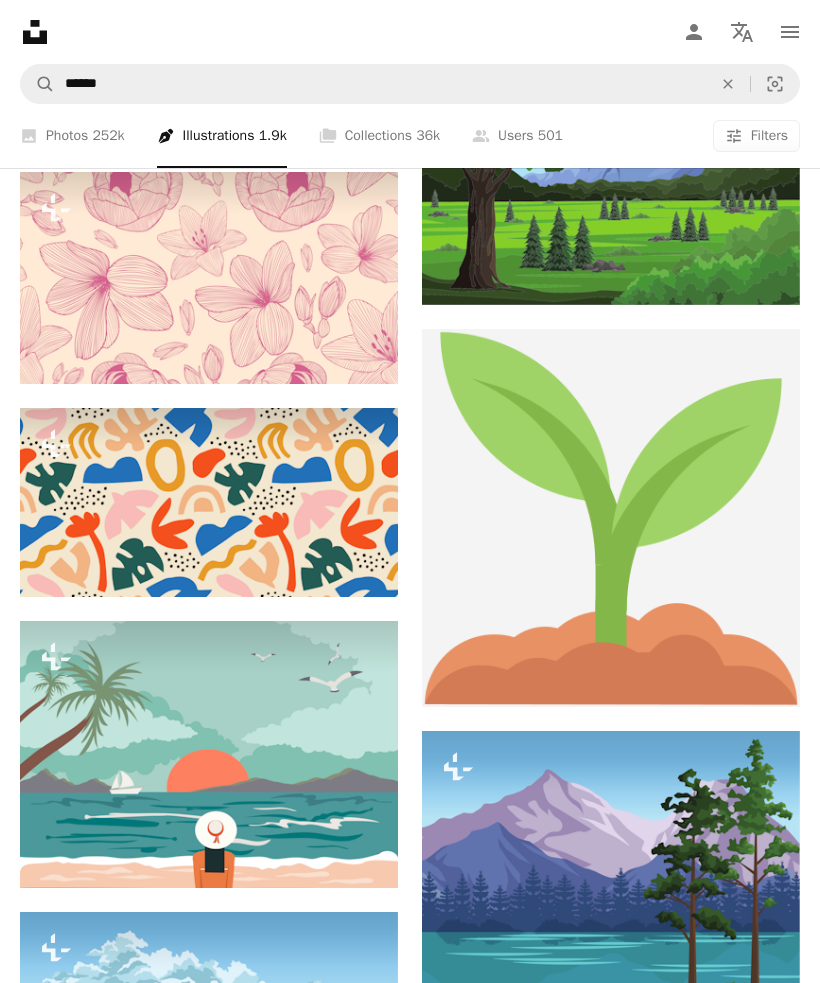click on "An X shape Premium, ready to use images. Get unlimited access. A plus sign Members-only content added monthly A plus sign Unlimited royalty-free downloads A plus sign Illustrations  New A plus sign Enhanced legal protections yearly 66%  off monthly $12   $4 USD per month * Get  Unsplash+ * When paid annually, billed upfront  $48 Taxes where applicable. Renews automatically. Cancel anytime." at bounding box center (410, 4288) 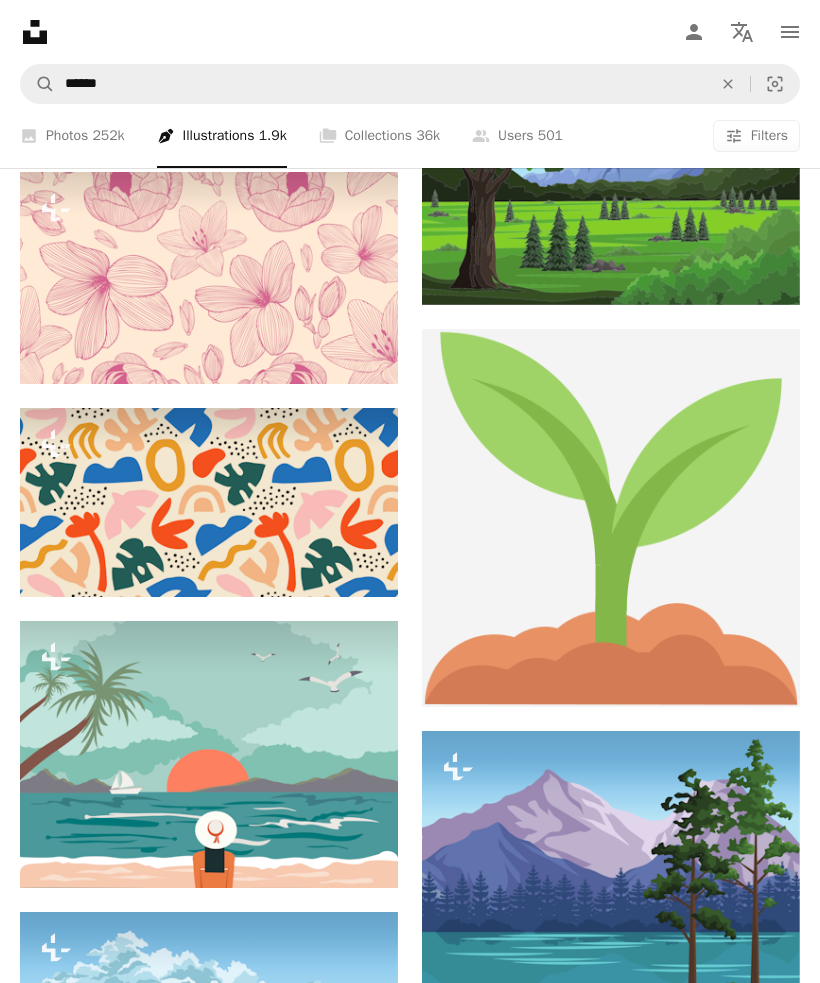 click at bounding box center [209, 502] 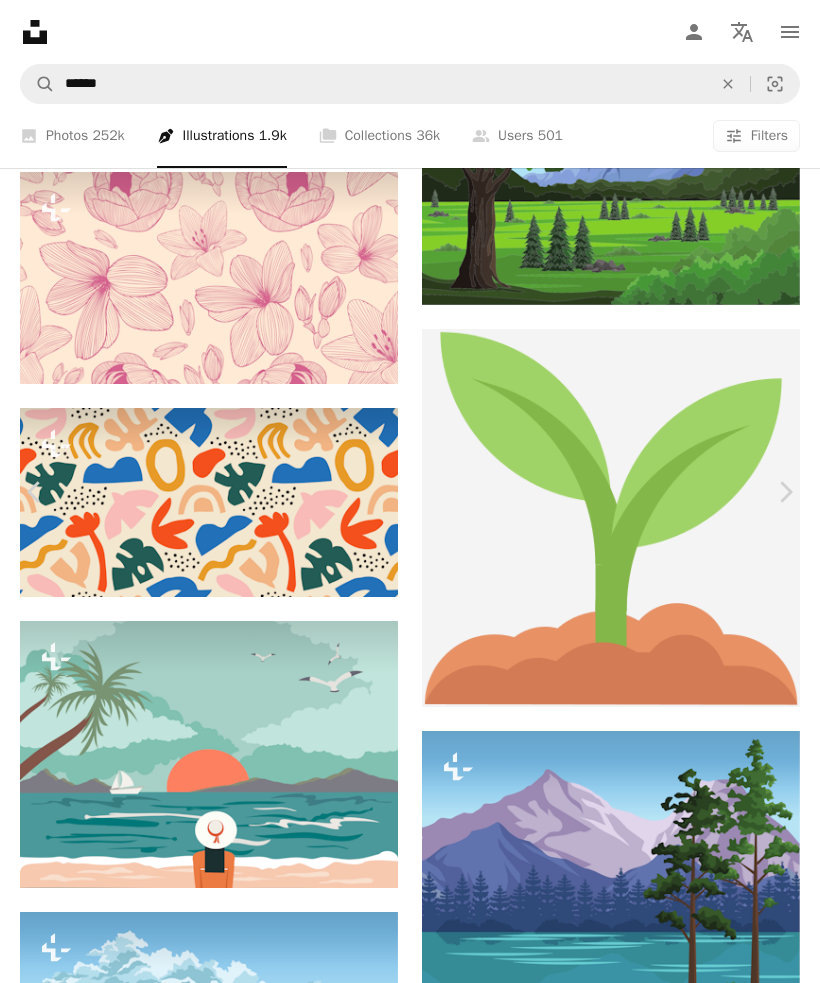 click on "An X shape Chevron left Chevron right Getty Images For  Unsplash+ A heart A plus sign A lock Download Zoom in Featured in Patterns A forward-right arrow Share More Actions Calendar outlined Published on  [DATE] Safety Licensed under the  Unsplash+ License flower abstract art summer plant pattern leaf vector backgrounds bright panoramic shape horizontal doodle seamless pattern no people Free stock photos From this series Chevron right Plus sign for Unsplash+ Plus sign for Unsplash+ Related images Plus sign for Unsplash+ A heart A plus sign Getty Images For  Unsplash+ A lock Download Plus sign for Unsplash+ A heart A plus sign Chloé For  Unsplash+ A lock Download Plus sign for Unsplash+ A heart A plus sign Graphicook Studio For  Unsplash+ A lock Download Plus sign for Unsplash+ A heart A plus sign Fast Ink For  Unsplash+ A lock Download Plus sign for Unsplash+ A heart A plus sign [PERSON_NAME] For  Unsplash+ A lock Download Plus sign for Unsplash+ A heart A plus sign Getty Images For  Unsplash+ A lock" at bounding box center [410, 4288] 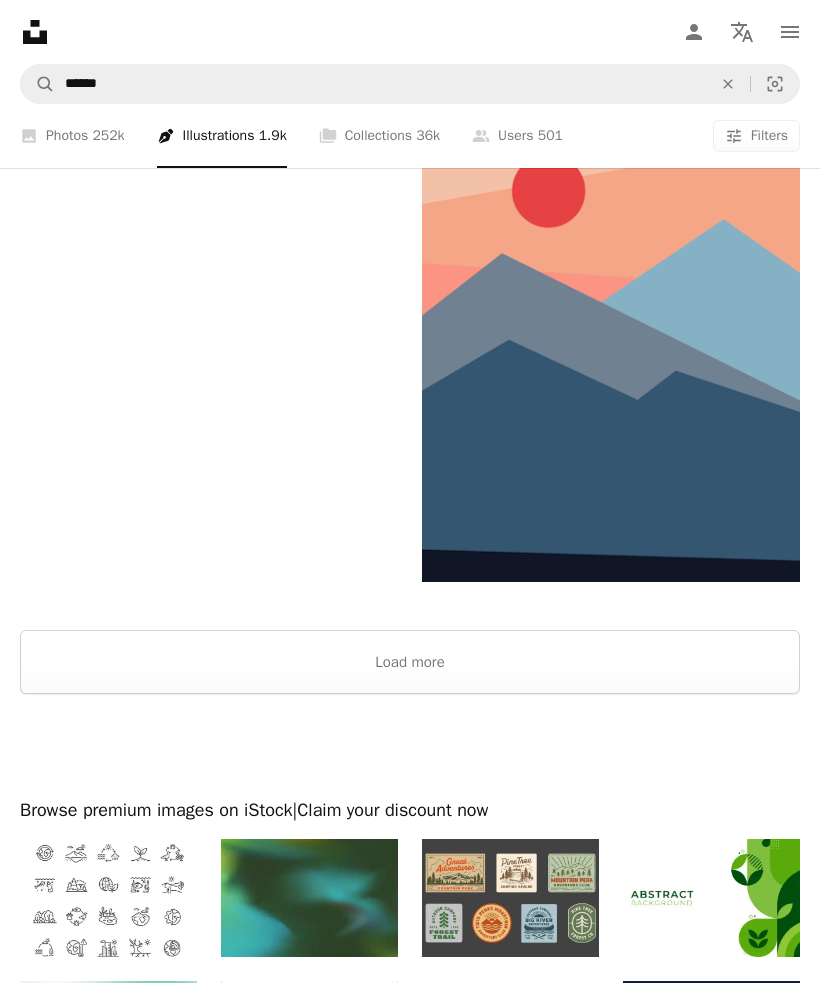 scroll, scrollTop: 4720, scrollLeft: 0, axis: vertical 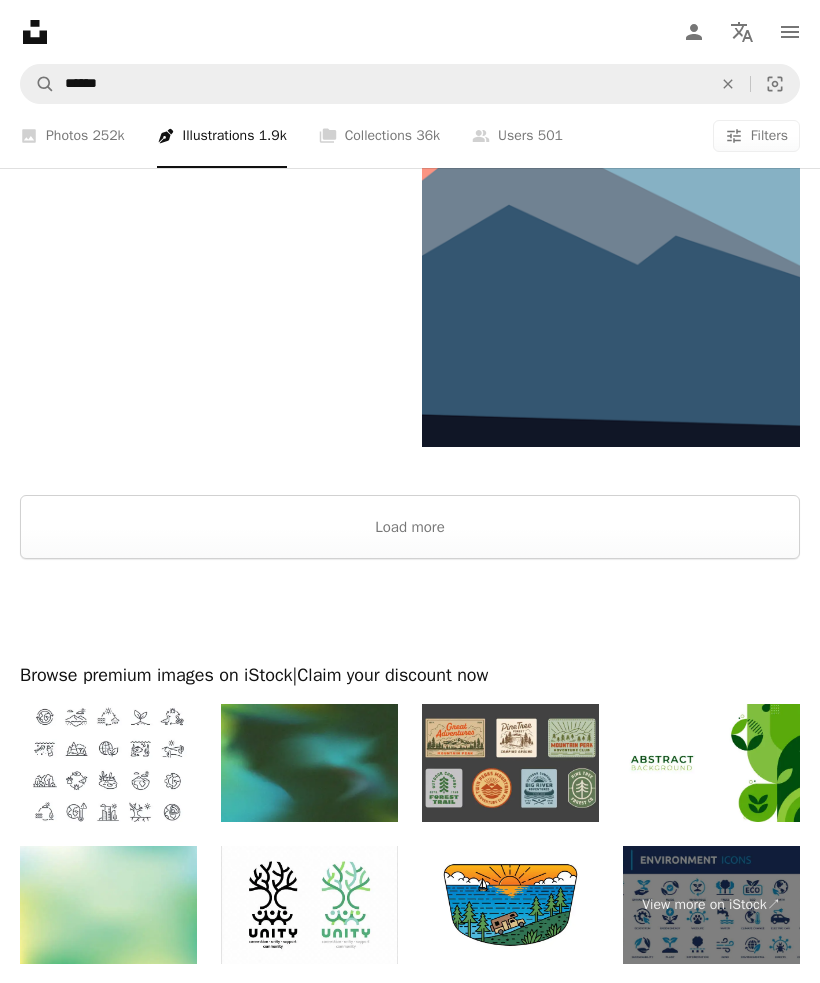 click on "Load more" at bounding box center [410, 527] 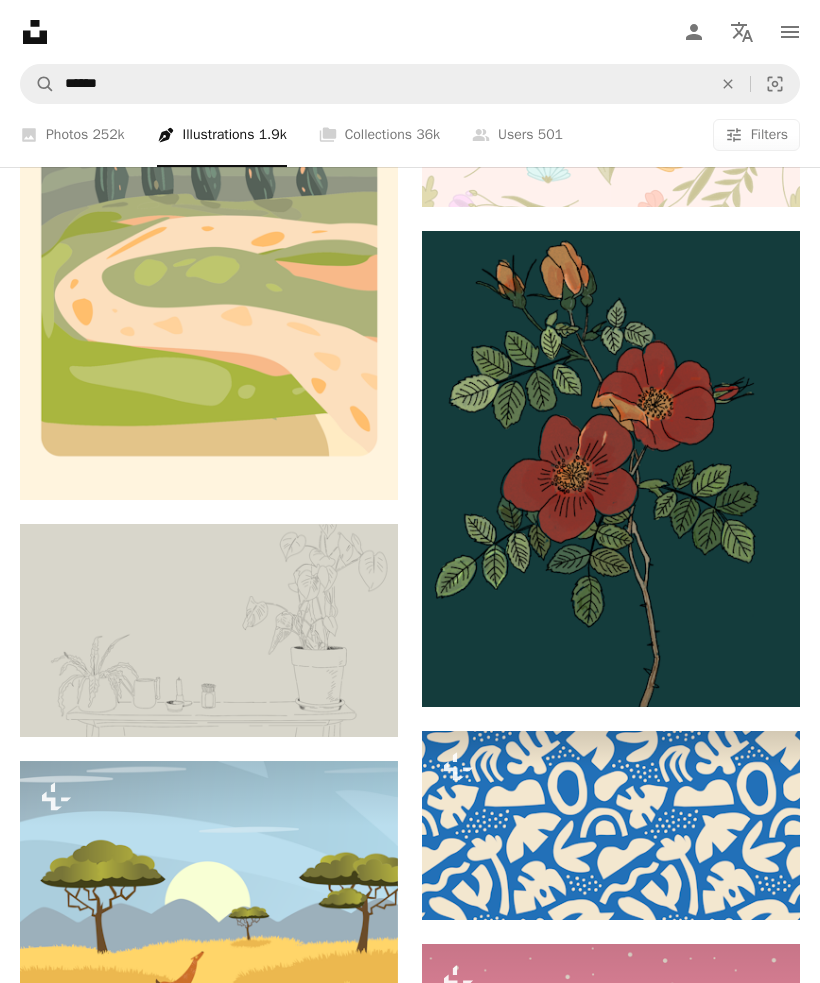scroll, scrollTop: 12489, scrollLeft: 0, axis: vertical 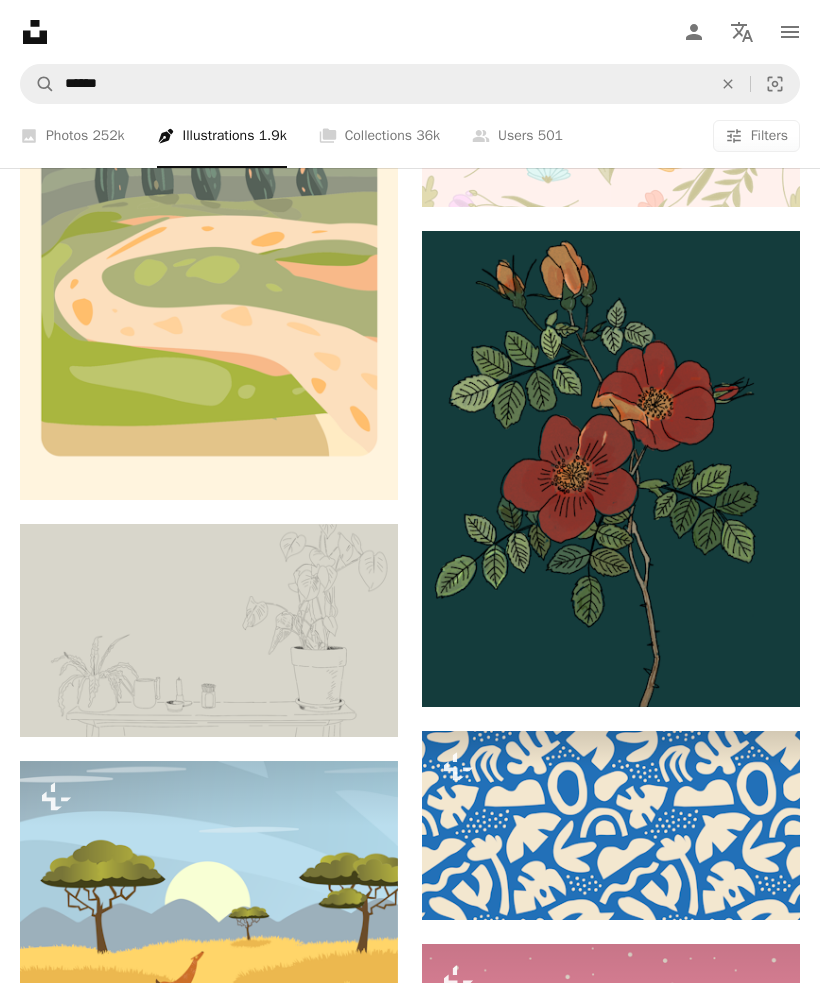 click at bounding box center (611, 469) 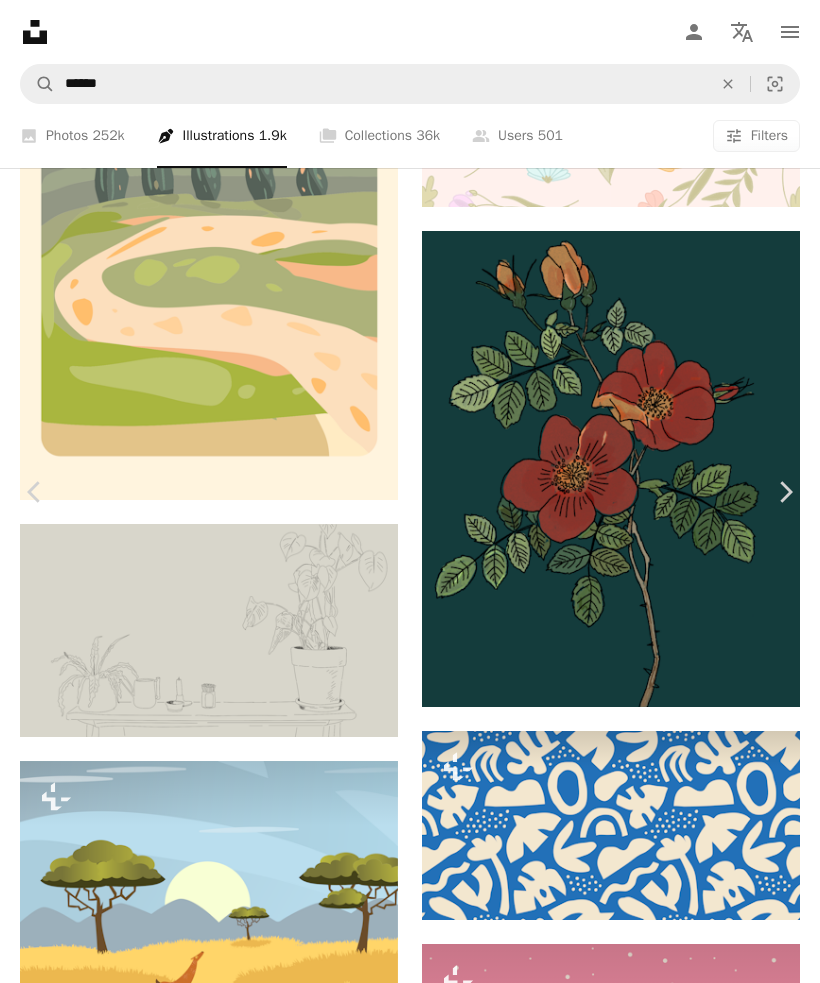 click on "Download free Chevron down" at bounding box center [649, 5610] 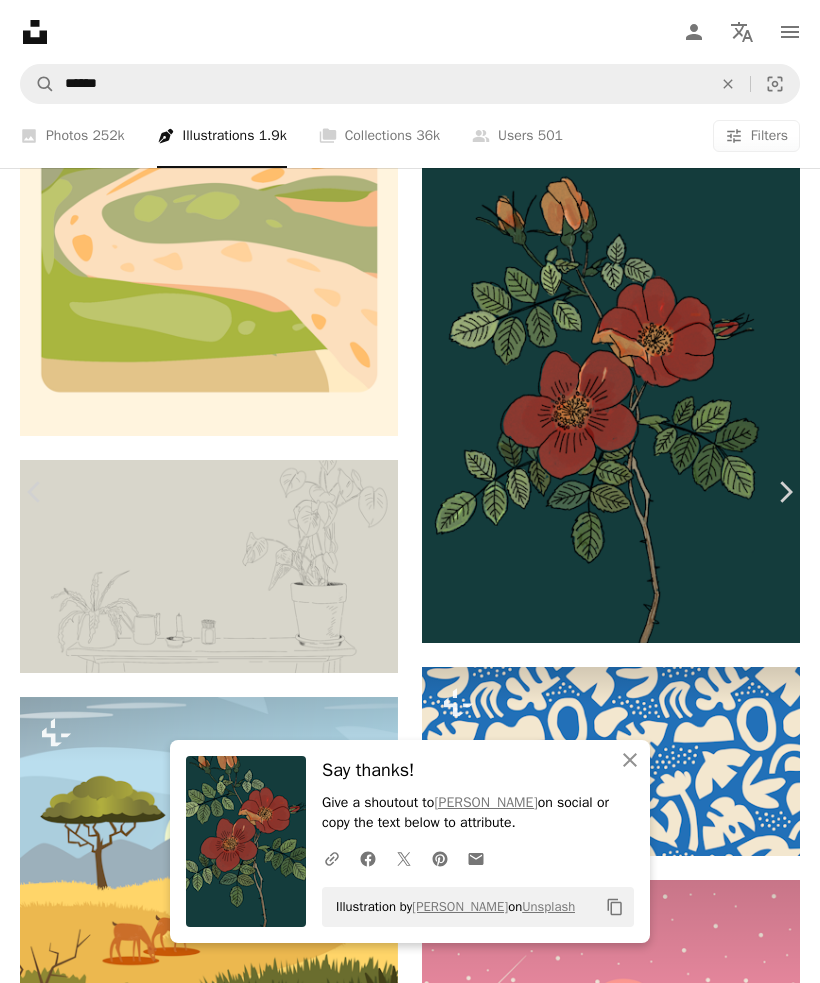 click on "An X shape Chevron left Chevron right An X shape Close Say thanks! Give a shoutout to  [PERSON_NAME]  on social or copy the text below to attribute. A URL sharing icon (chains) Facebook icon X (formerly Twitter) icon Pinterest icon An envelope Illustration by  [PERSON_NAME]  on  Unsplash
Copy content [PERSON_NAME] anniespratt A heart A plus sign Download free Chevron down Zoom in Views 43,543 Downloads 265 Featured in Hand Drawn A forward-right arrow Share Info icon Info More Actions Calendar outlined Published on  [DATE] Safety Free to use under the  Unsplash License rose plant botanical hand drawn wild rose Backgrounds Browse premium related images on iStock  |  Save 20% with code UNSPLASH20 View more on iStock  ↗ Related images Plus sign for Unsplash+ A heart A plus sign Getty Images For  Unsplash+ A lock Download A heart A plus sign [PERSON_NAME] Arrow pointing down Plus sign for Unsplash+ A heart A plus sign [PERSON_NAME] For  Unsplash+ A lock Download Plus sign for Unsplash+ A heart For" at bounding box center (410, 5990) 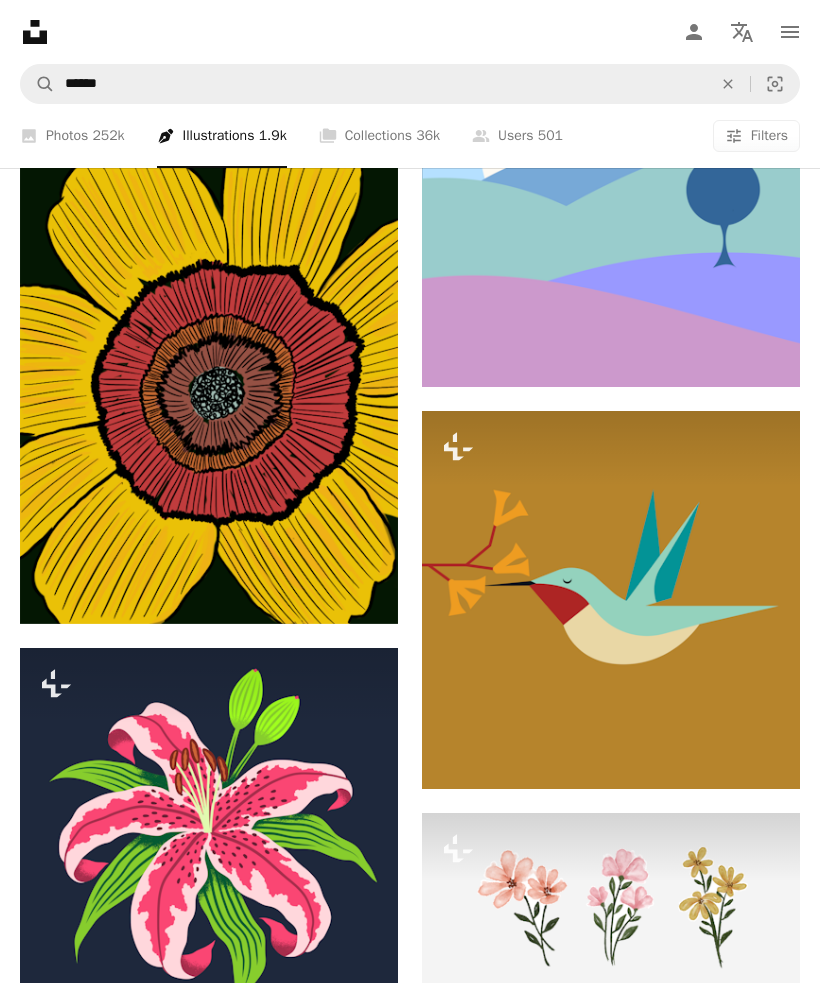 scroll, scrollTop: 27231, scrollLeft: 0, axis: vertical 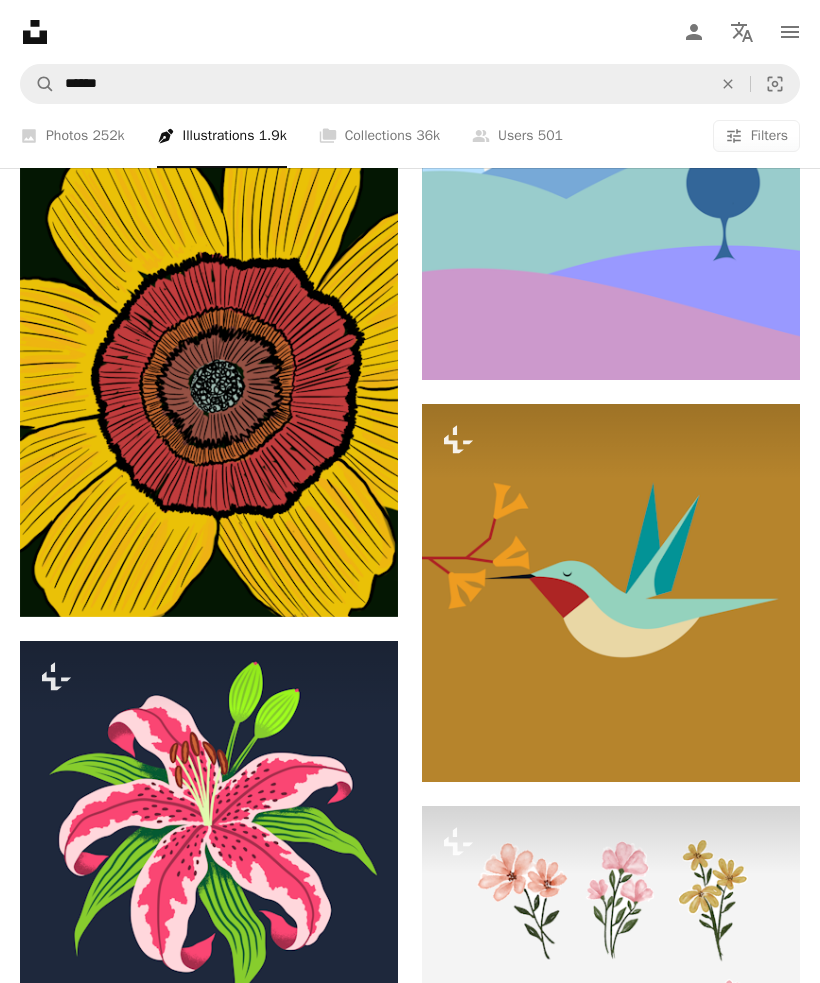 click at bounding box center [209, 383] 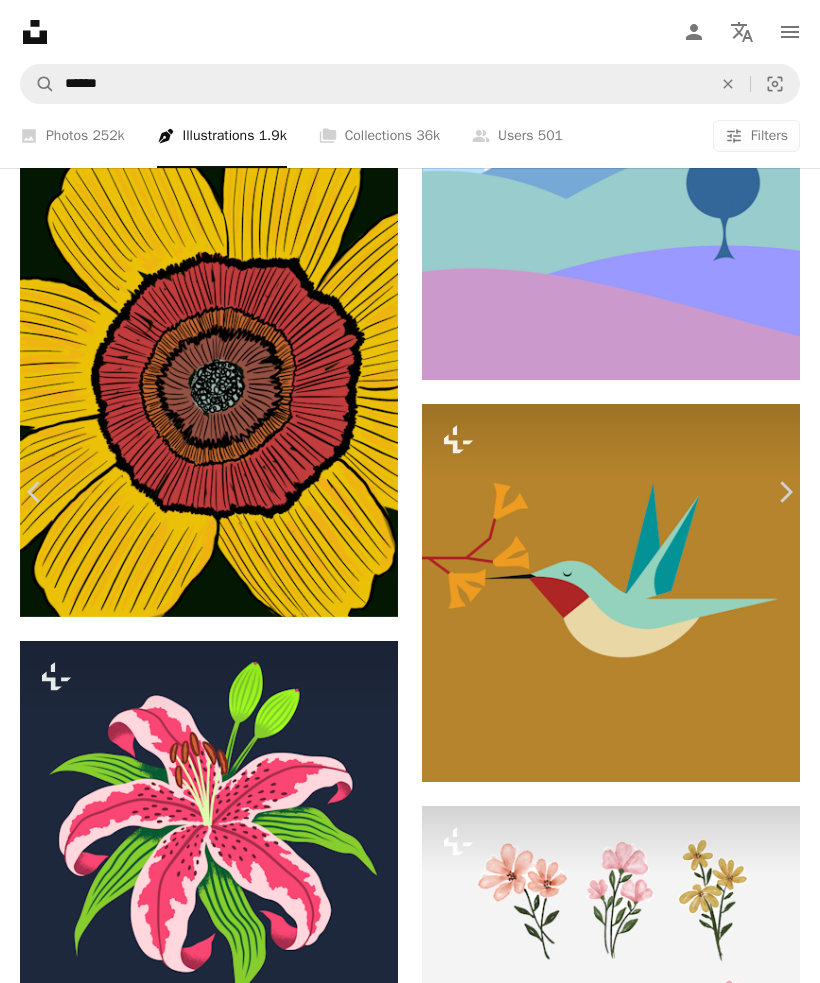 scroll, scrollTop: 0, scrollLeft: 0, axis: both 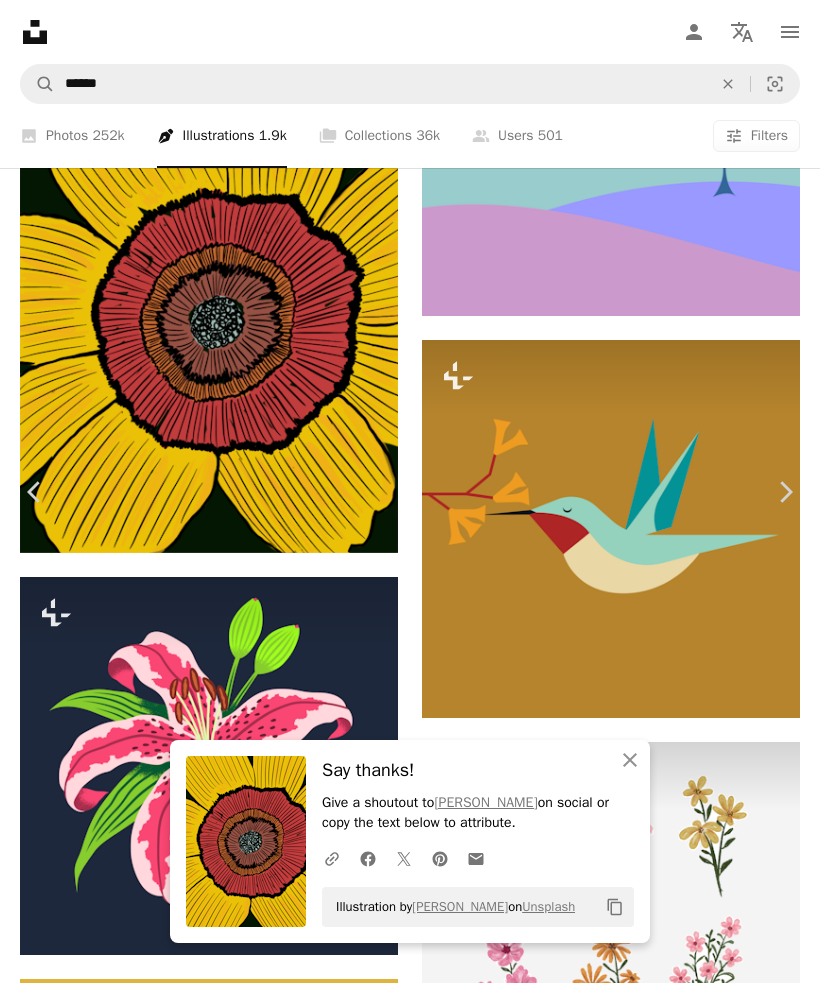 click 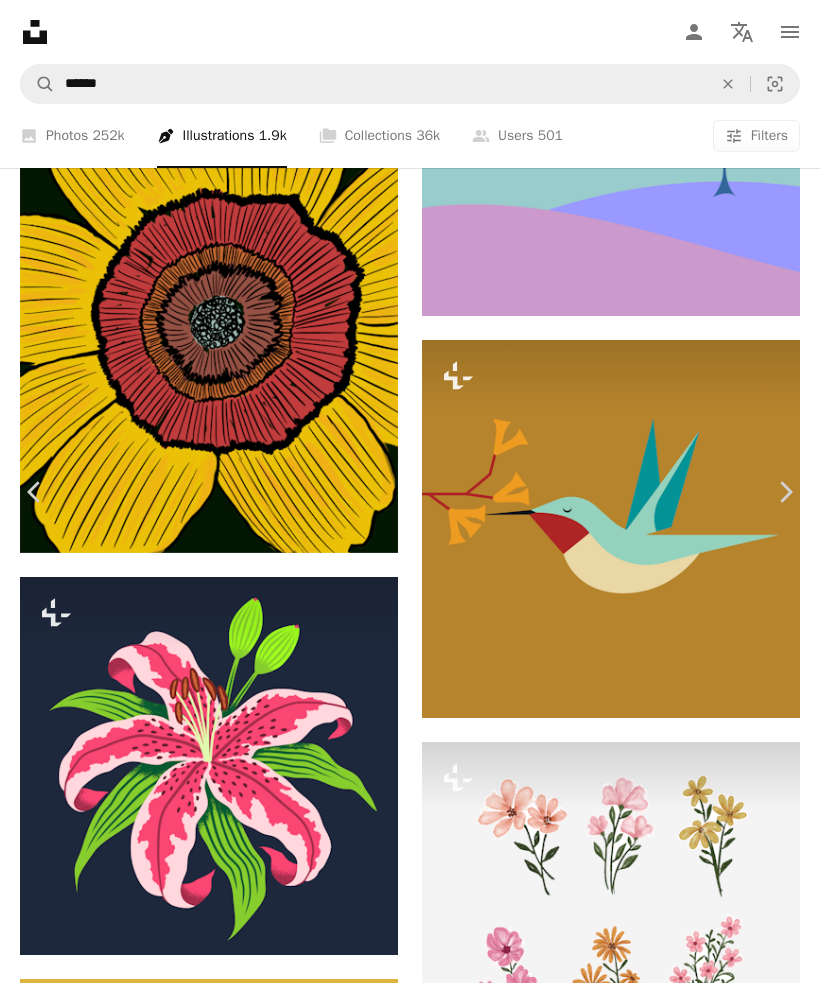 click on "Chevron right" at bounding box center (785, 492) 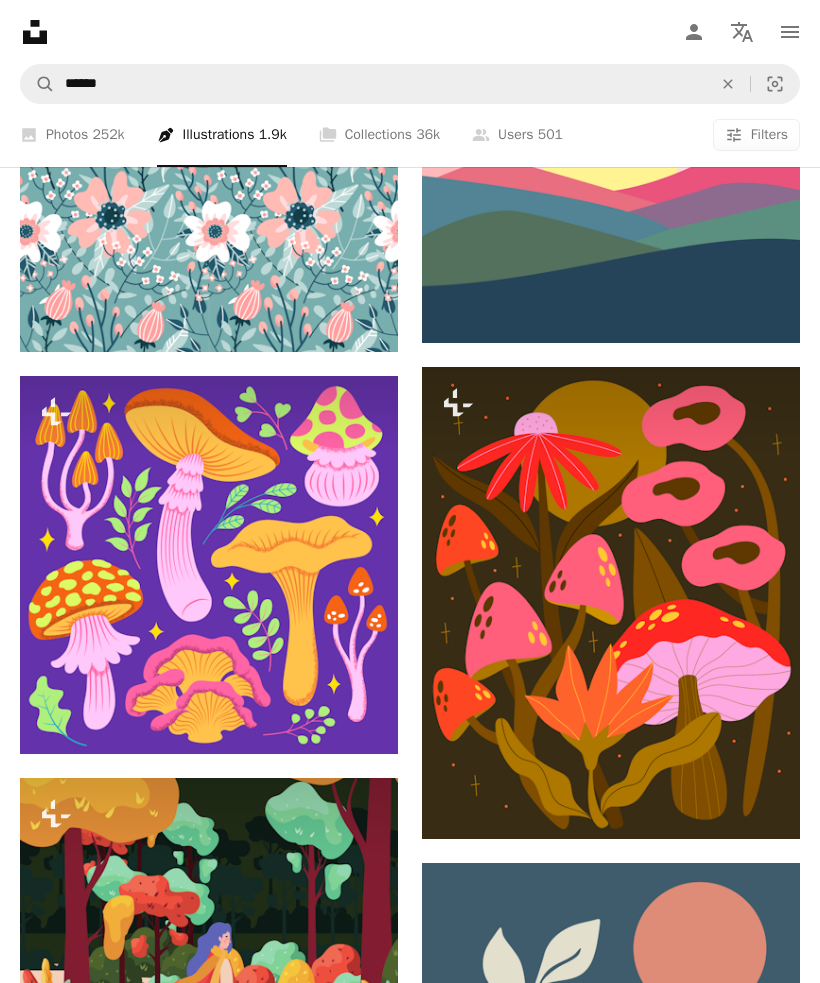 scroll, scrollTop: 33961, scrollLeft: 0, axis: vertical 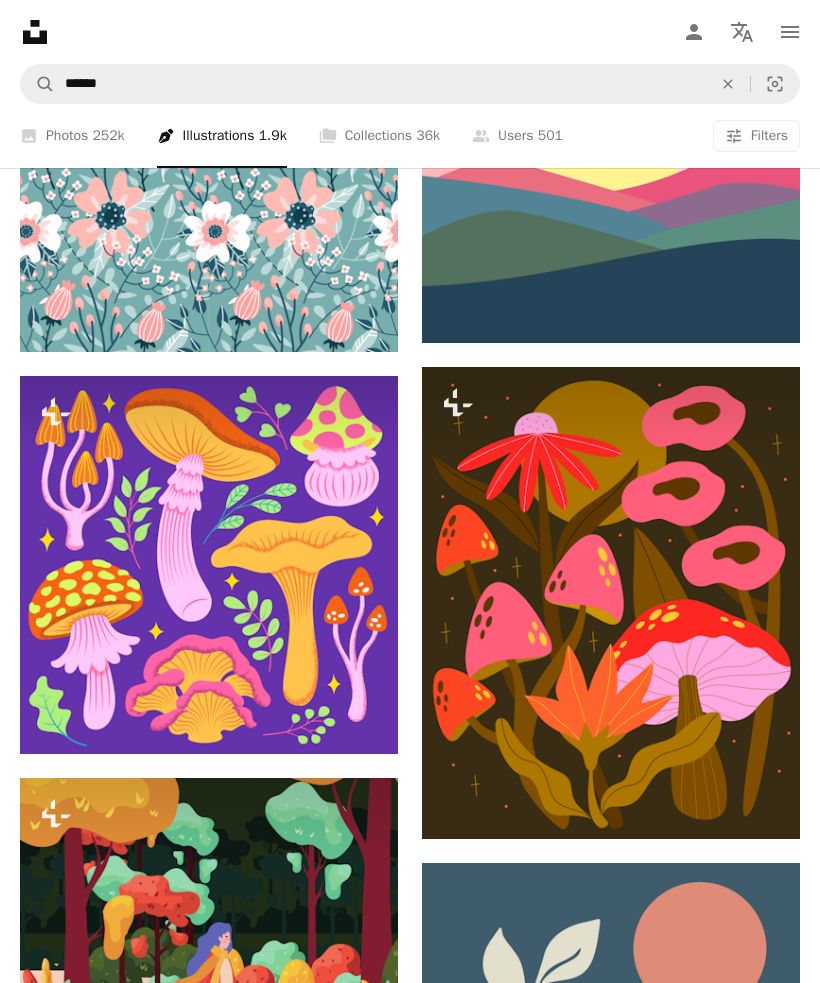 click at bounding box center (209, 565) 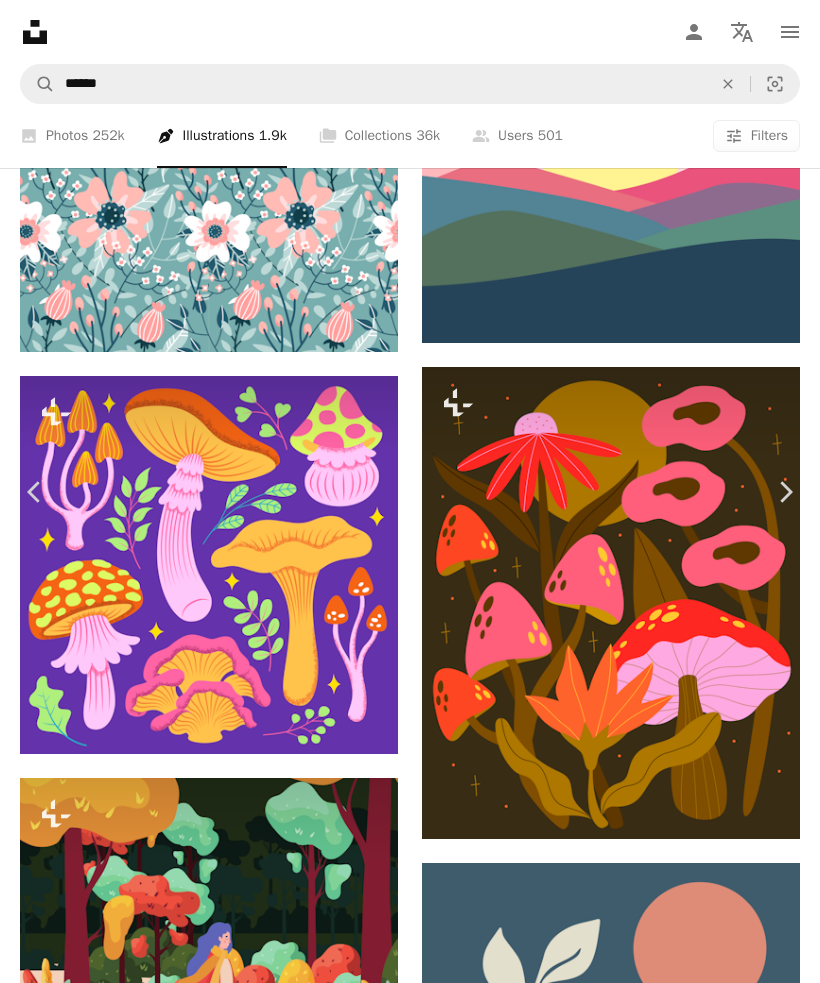 click on "An X shape Chevron left Chevron right [PERSON_NAME] For  Unsplash+ A heart A plus sign A lock Download Zoom in Featured in Illustrations A forward-right arrow Share More Actions Various colorful mushrooms Calendar outlined Published on  [DATE] Safety Licensed under the  Unsplash+ License green pink orange illustration purple mushroom vector botanical botanical illustration fungi flat design vector art nature art fungus nature illustration digital illustration vector illustration botanical art Free stock photos From this series Plus sign for Unsplash+ Related images Plus sign for Unsplash+ A heart A plus sign Getty Images For  Unsplash+ A lock Download Plus sign for Unsplash+ A heart A plus sign [PERSON_NAME] For  Unsplash+ A lock Download Plus sign for Unsplash+ A heart A plus sign [PERSON_NAME] For  Unsplash+ A lock Download Plus sign for Unsplash+ A heart A plus sign Prakasit Khuansuwan For  Unsplash+ A lock Download Plus sign for Unsplash+ A heart A plus sign [PERSON_NAME] For  Unsplash+" at bounding box center [410, 5800] 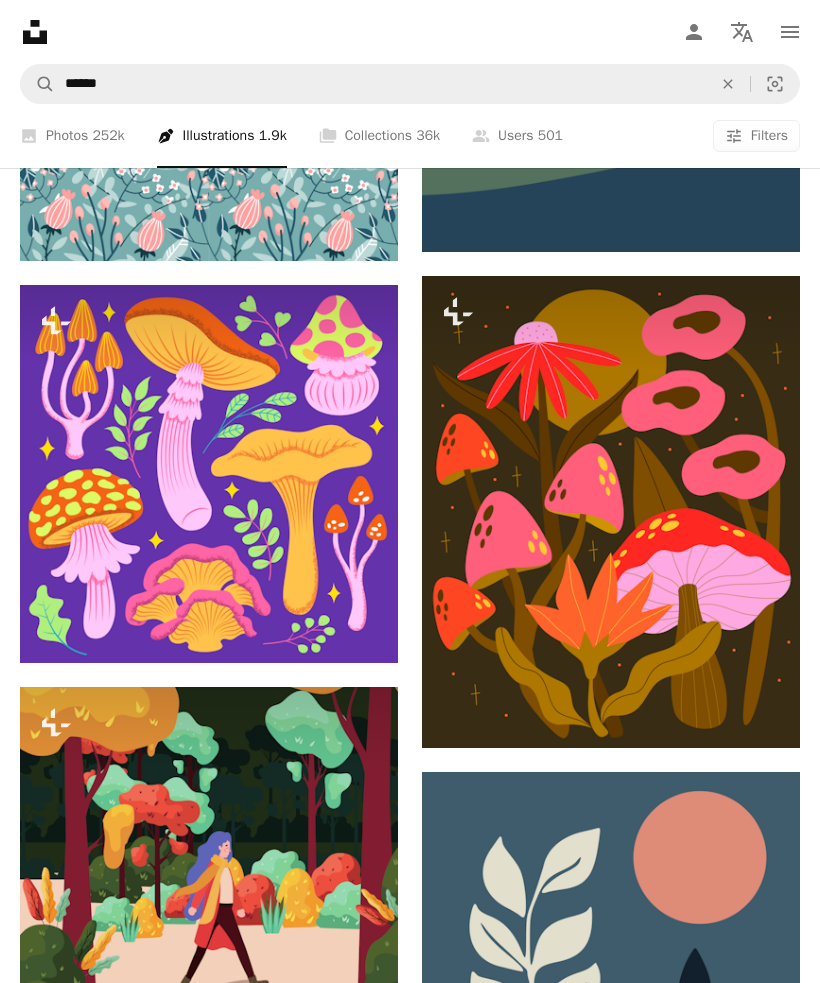 scroll, scrollTop: 34057, scrollLeft: 0, axis: vertical 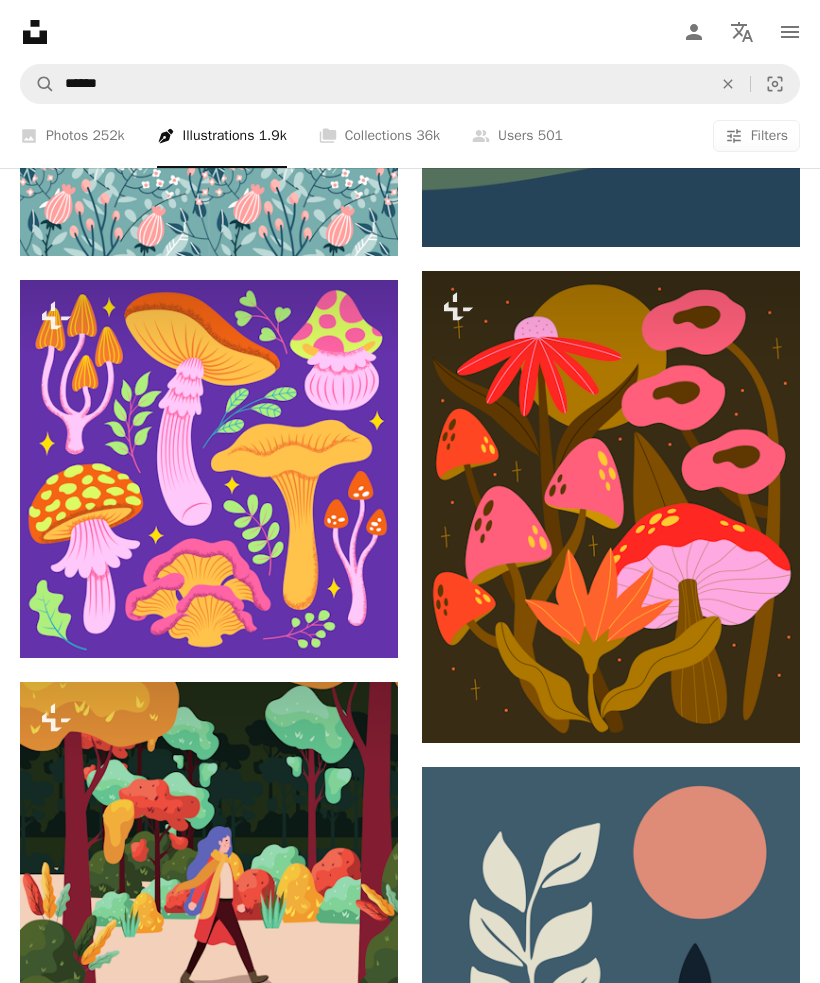 click at bounding box center [611, 507] 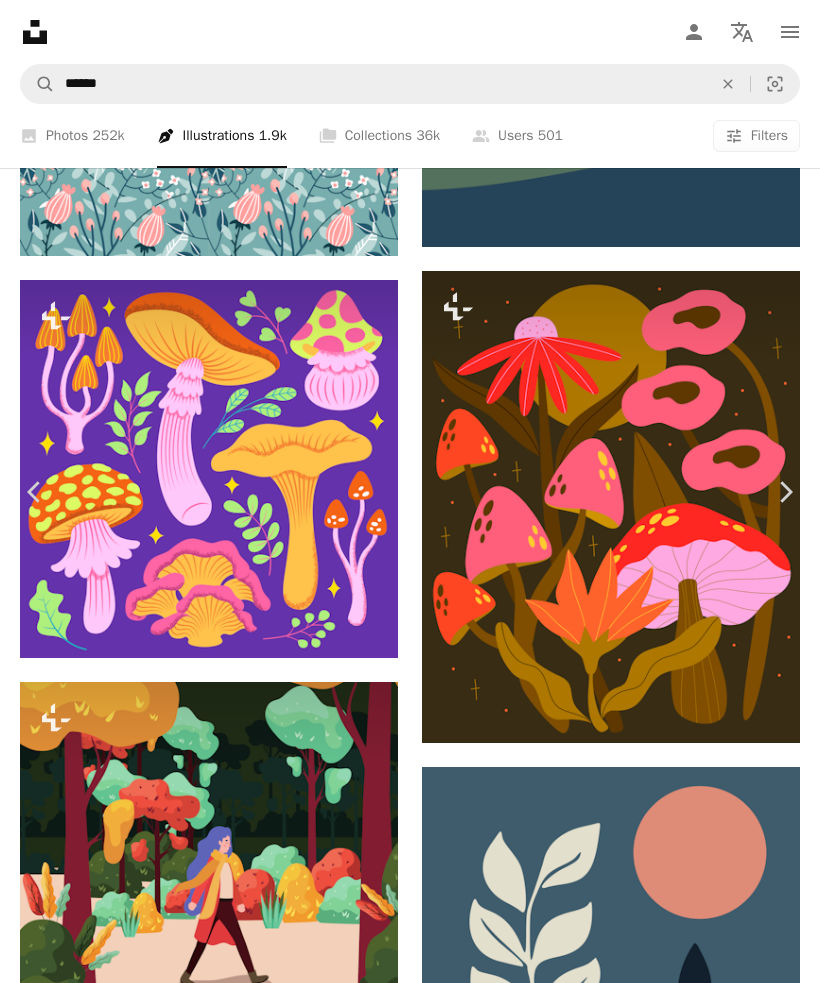 click on "Chevron right" at bounding box center [785, 492] 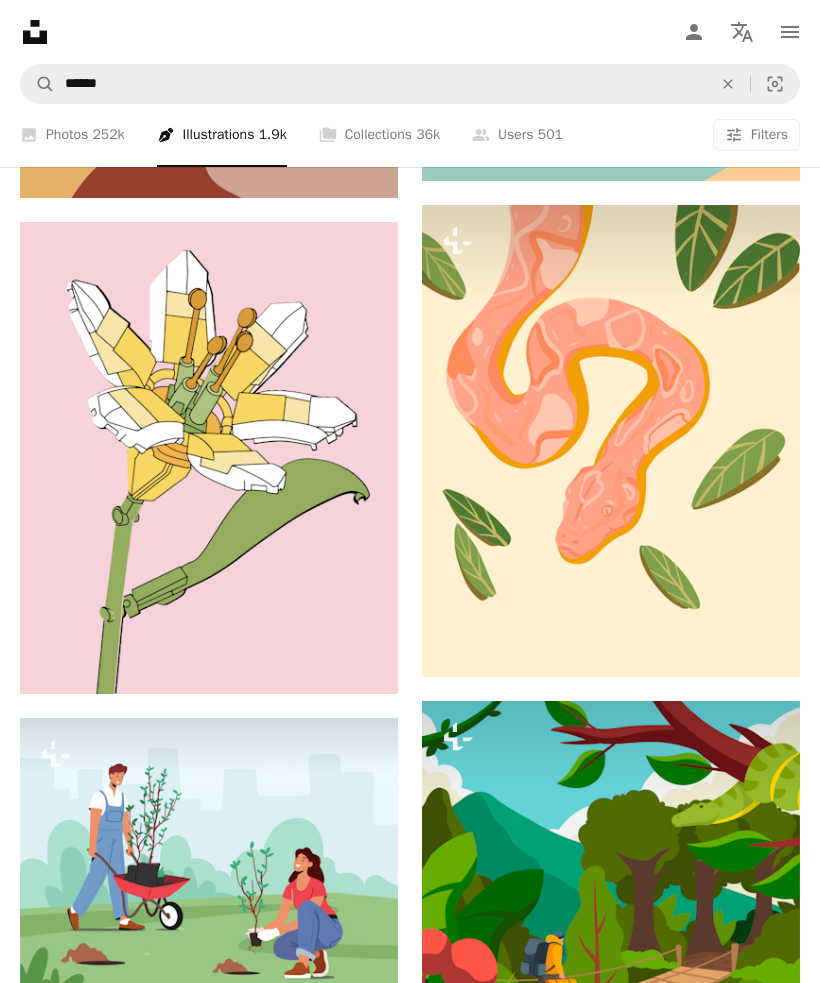 scroll, scrollTop: 40890, scrollLeft: 0, axis: vertical 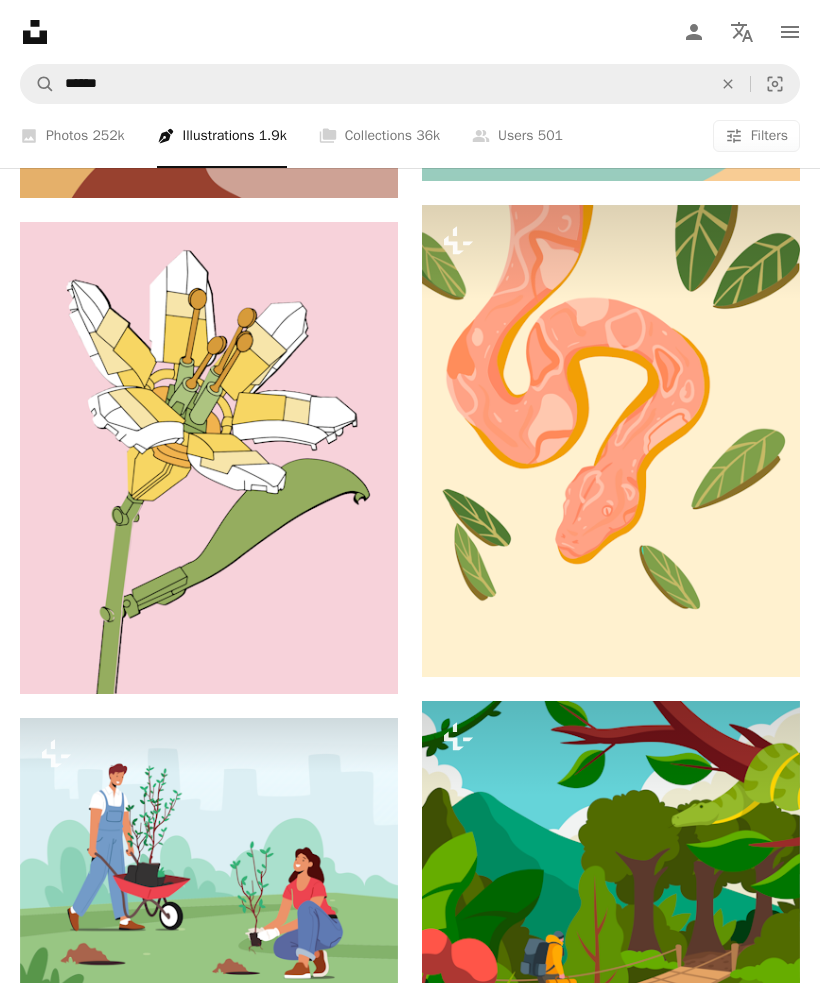 click at bounding box center [209, 458] 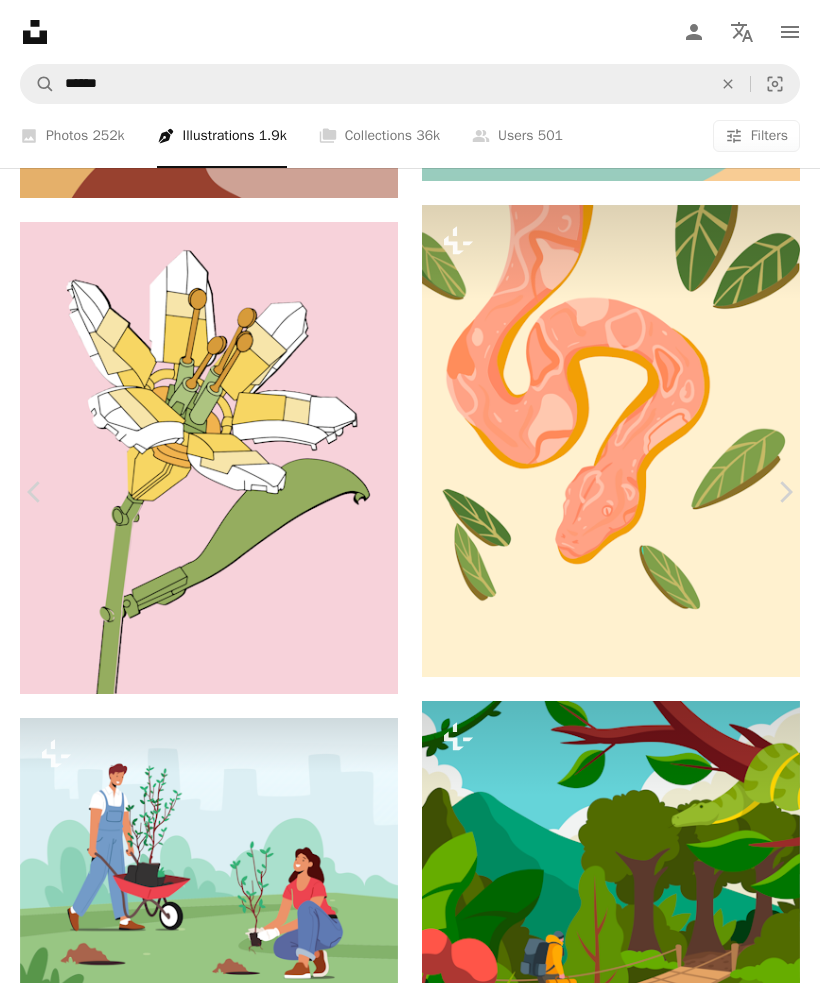 click on "Download free Chevron down" at bounding box center (649, 6747) 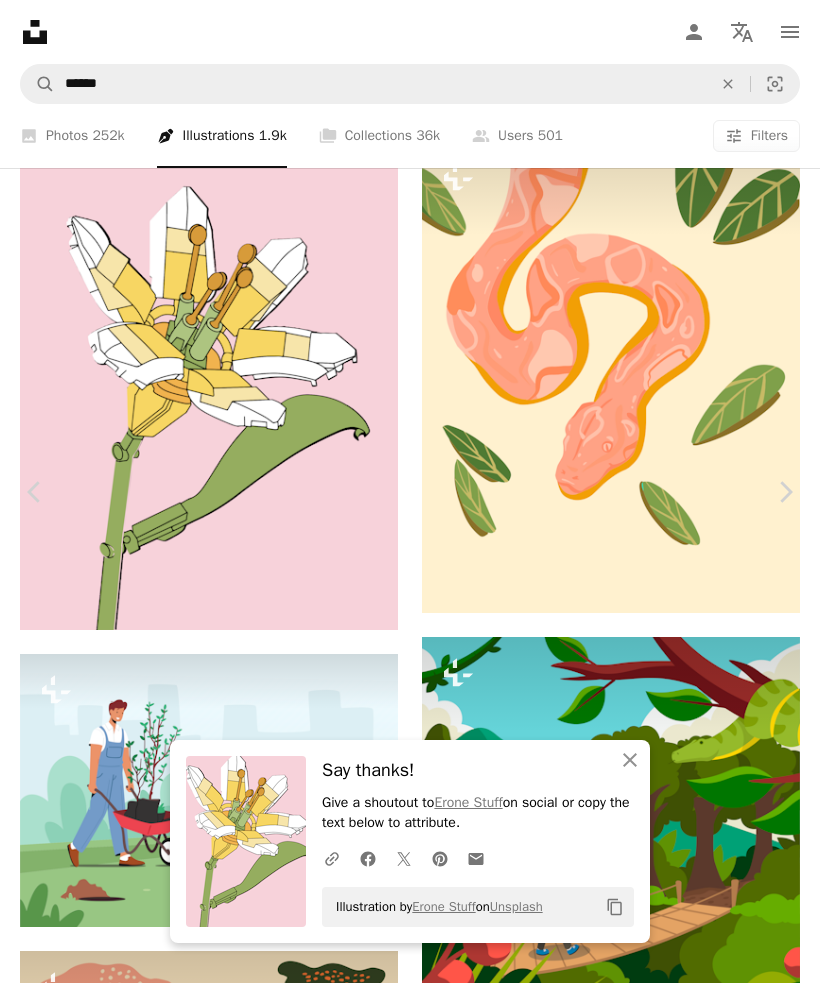 click on "An X shape" 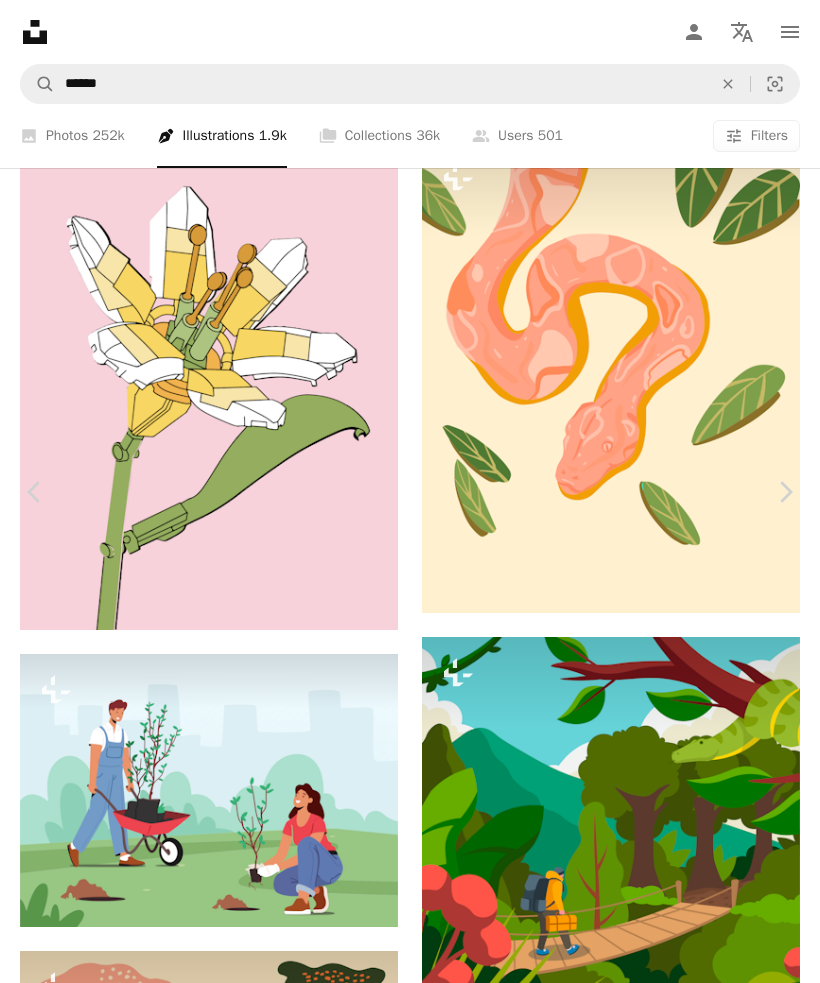 click on "An X shape Chevron left Chevron right Erone Stuff Available for hire A checkmark inside of a circle A heart A plus sign Download free Chevron down Zoom in Views 92,557 Downloads 110 A forward-right arrow Share Info icon Info More Actions Calendar outlined Published on  [DATE] Safety Free to use under the  Unsplash License flower plant mechanical unique flower unnatural Creative Commons images Browse premium related images on iStock  |  Save 20% with code UNSPLASH20 View more on iStock  ↗ Related images Plus sign for Unsplash+ A heart A plus sign [PERSON_NAME] For  Unsplash+ A lock Download A heart A plus sign Erone Stuff Available for hire A checkmark inside of a circle Arrow pointing down Plus sign for Unsplash+ A heart A plus sign [PERSON_NAME] For  Unsplash+ A lock Download A heart A plus sign [PERSON_NAME] Arrow pointing down Plus sign for Unsplash+ A heart A plus sign [PERSON_NAME] For  Unsplash+ A lock Download Plus sign for Unsplash+ A heart A plus sign Tri wiranto For  Unsplash+ For" at bounding box center (410, 7127) 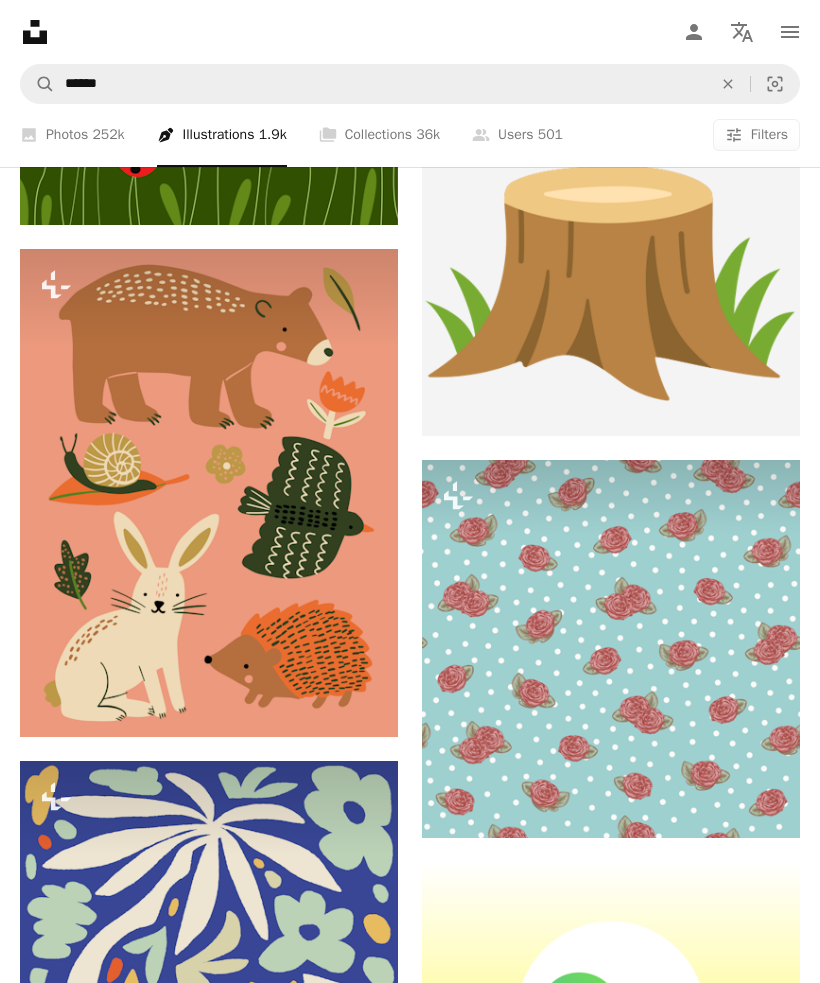 scroll, scrollTop: 61951, scrollLeft: 0, axis: vertical 